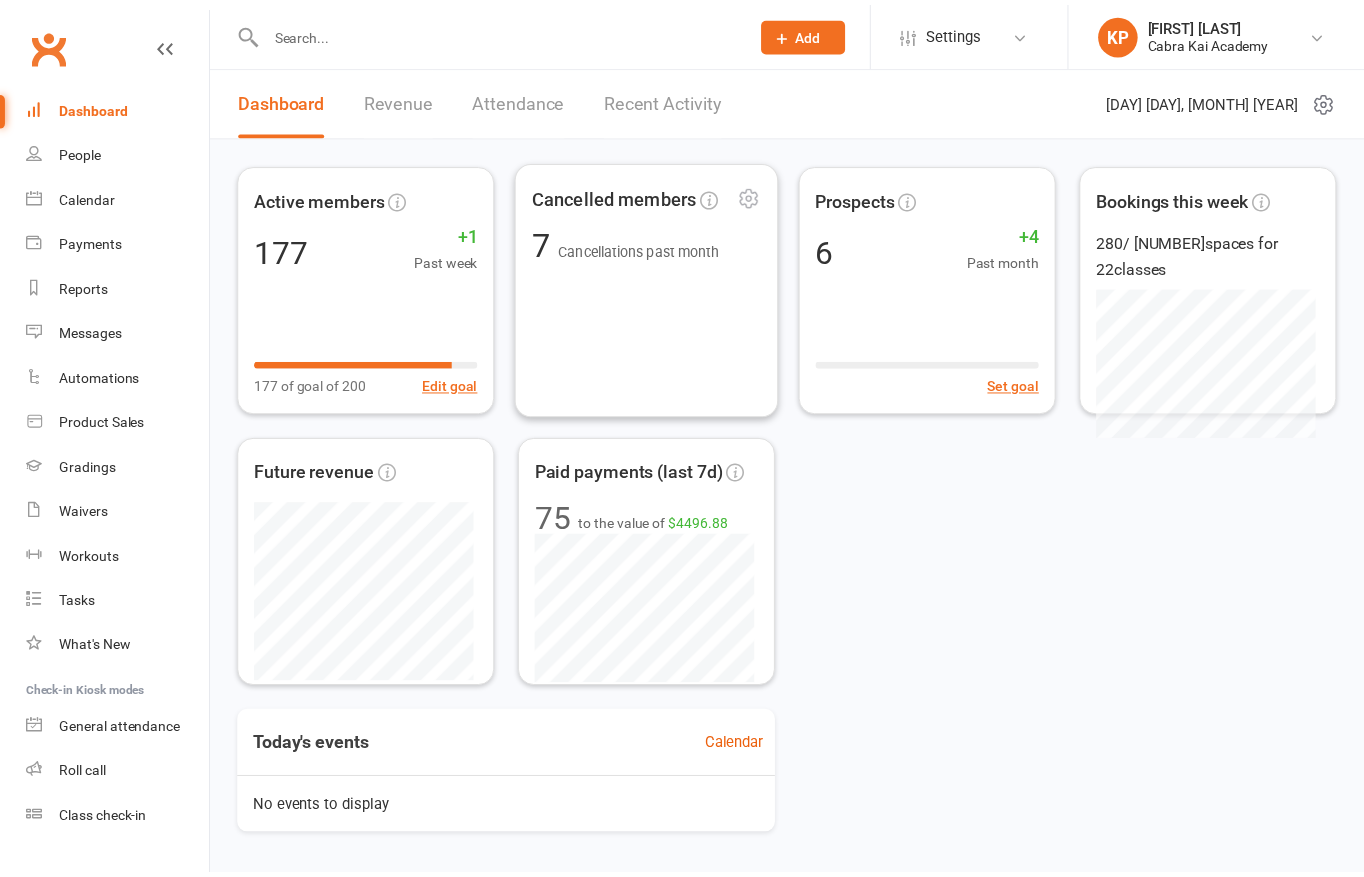 scroll, scrollTop: 0, scrollLeft: 0, axis: both 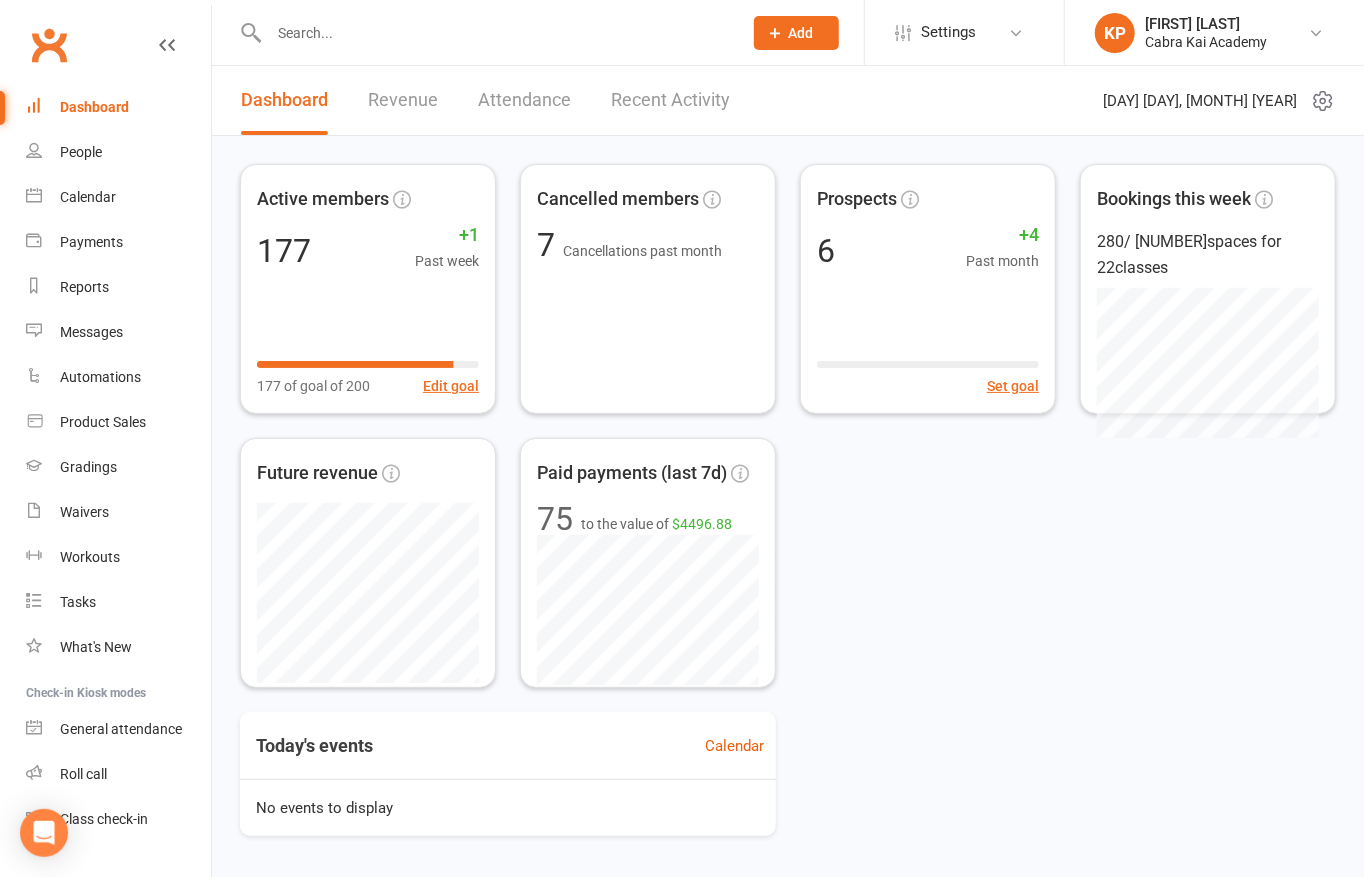click at bounding box center [495, 33] 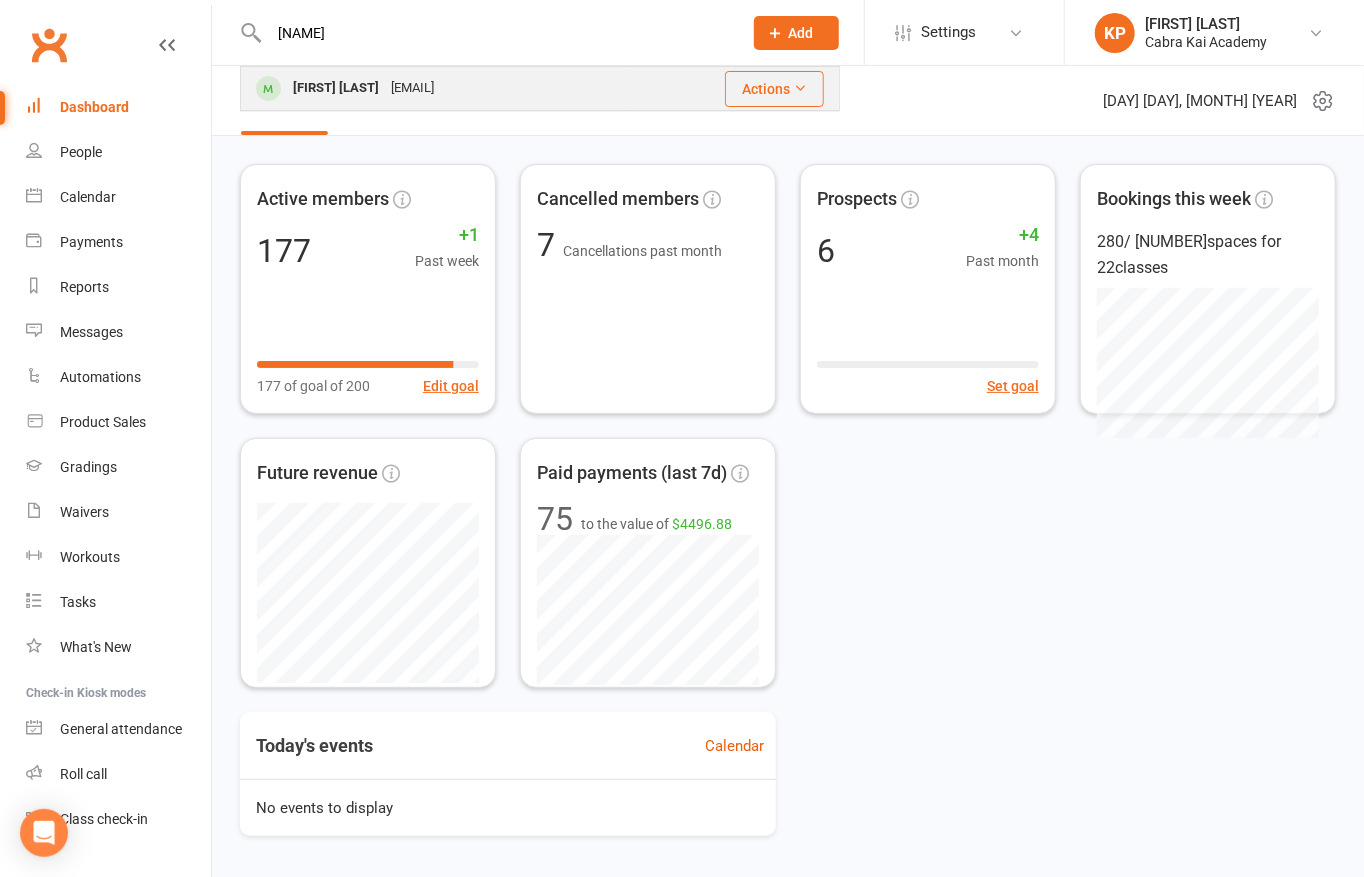 type on "[NAME]" 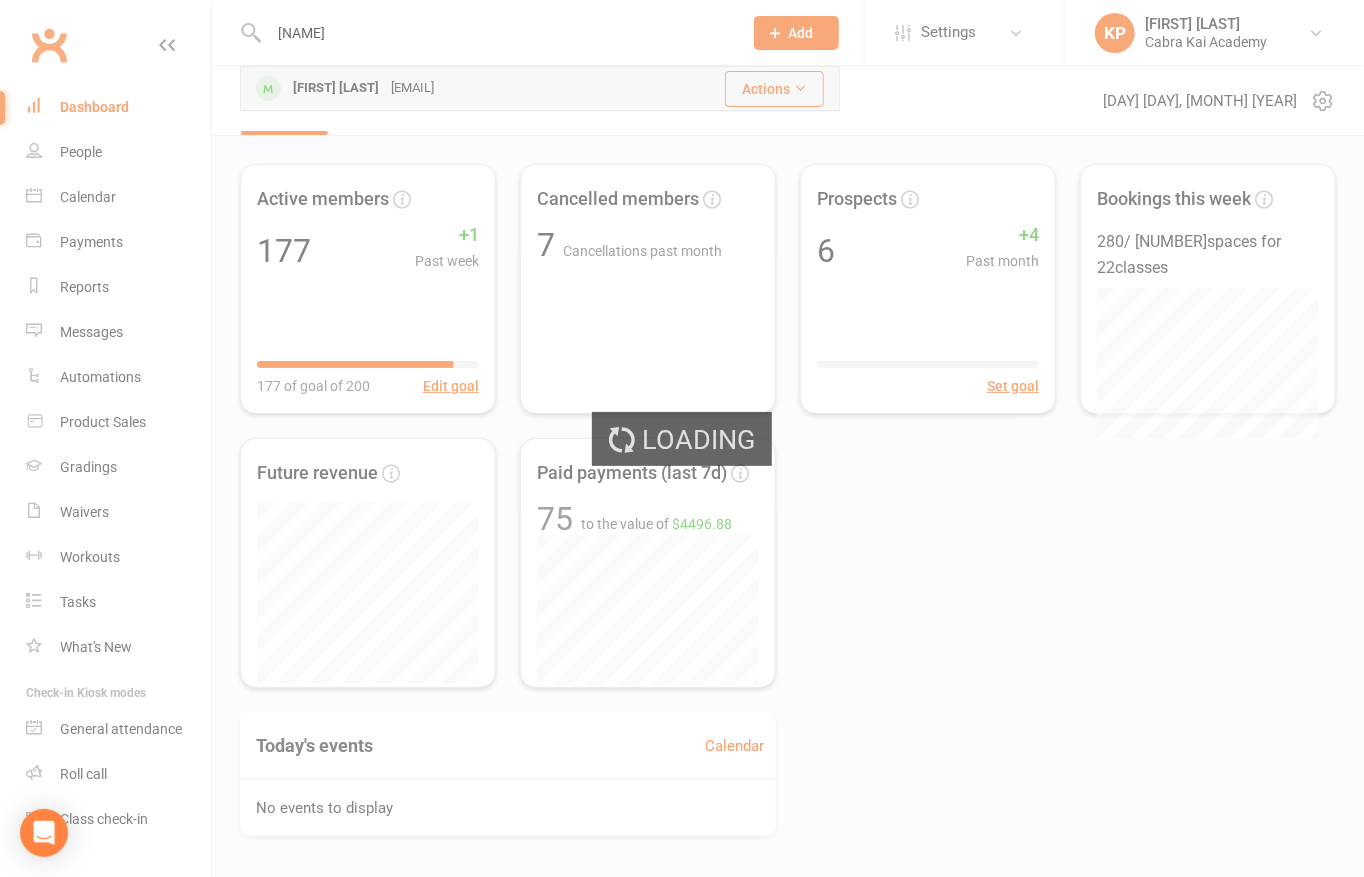type 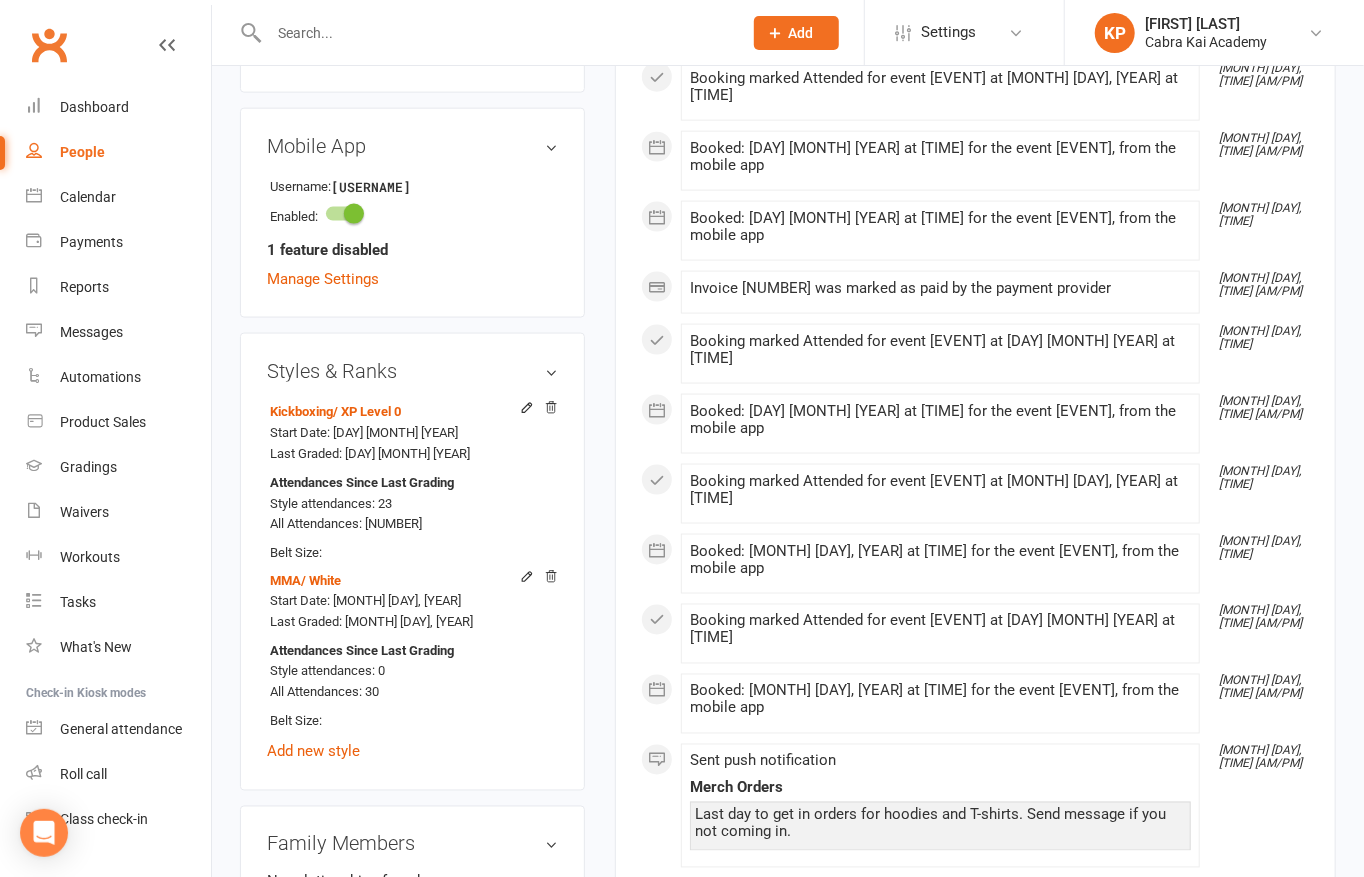 scroll, scrollTop: 1400, scrollLeft: 0, axis: vertical 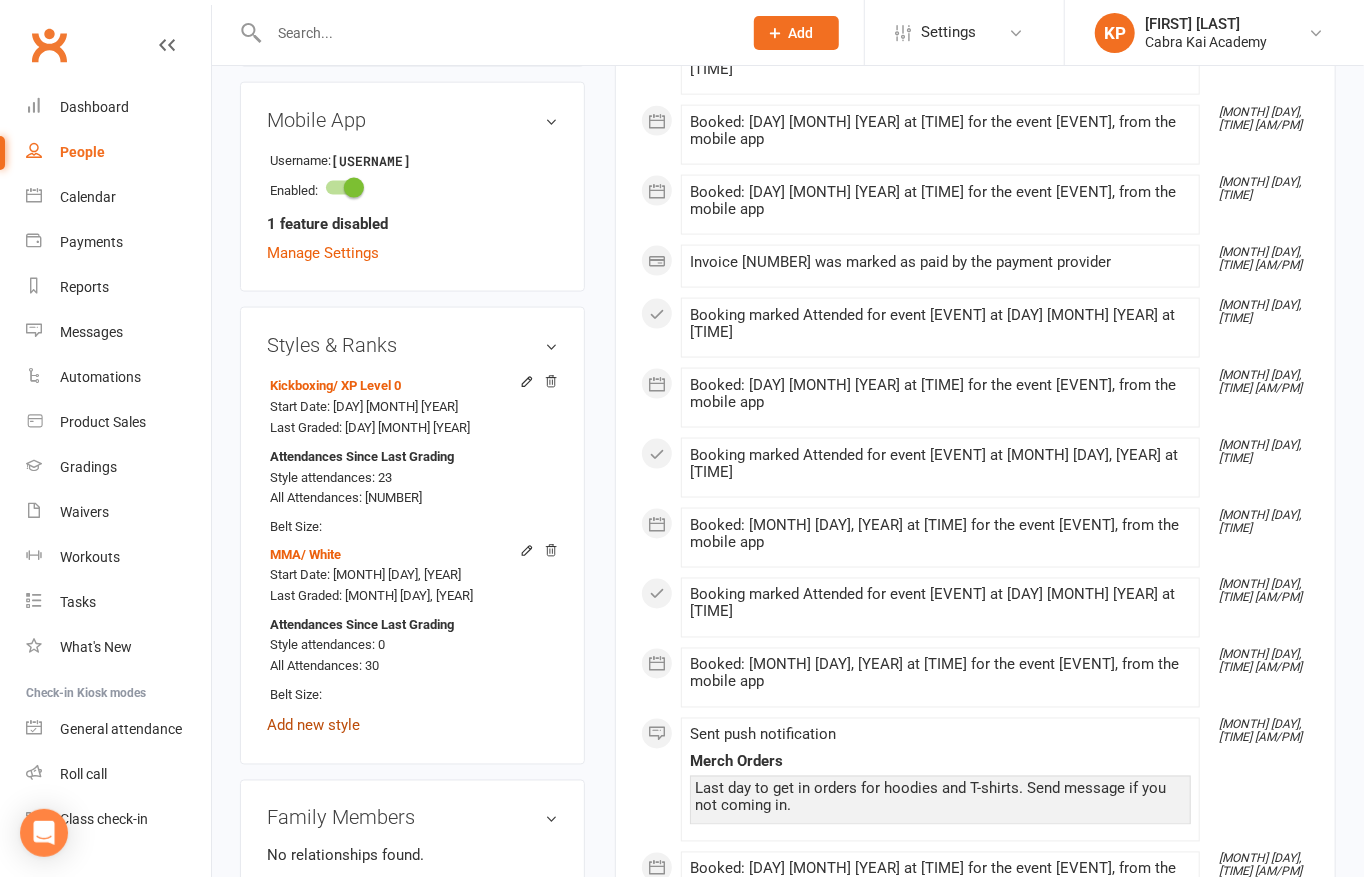 click on "Add new style" at bounding box center (313, 726) 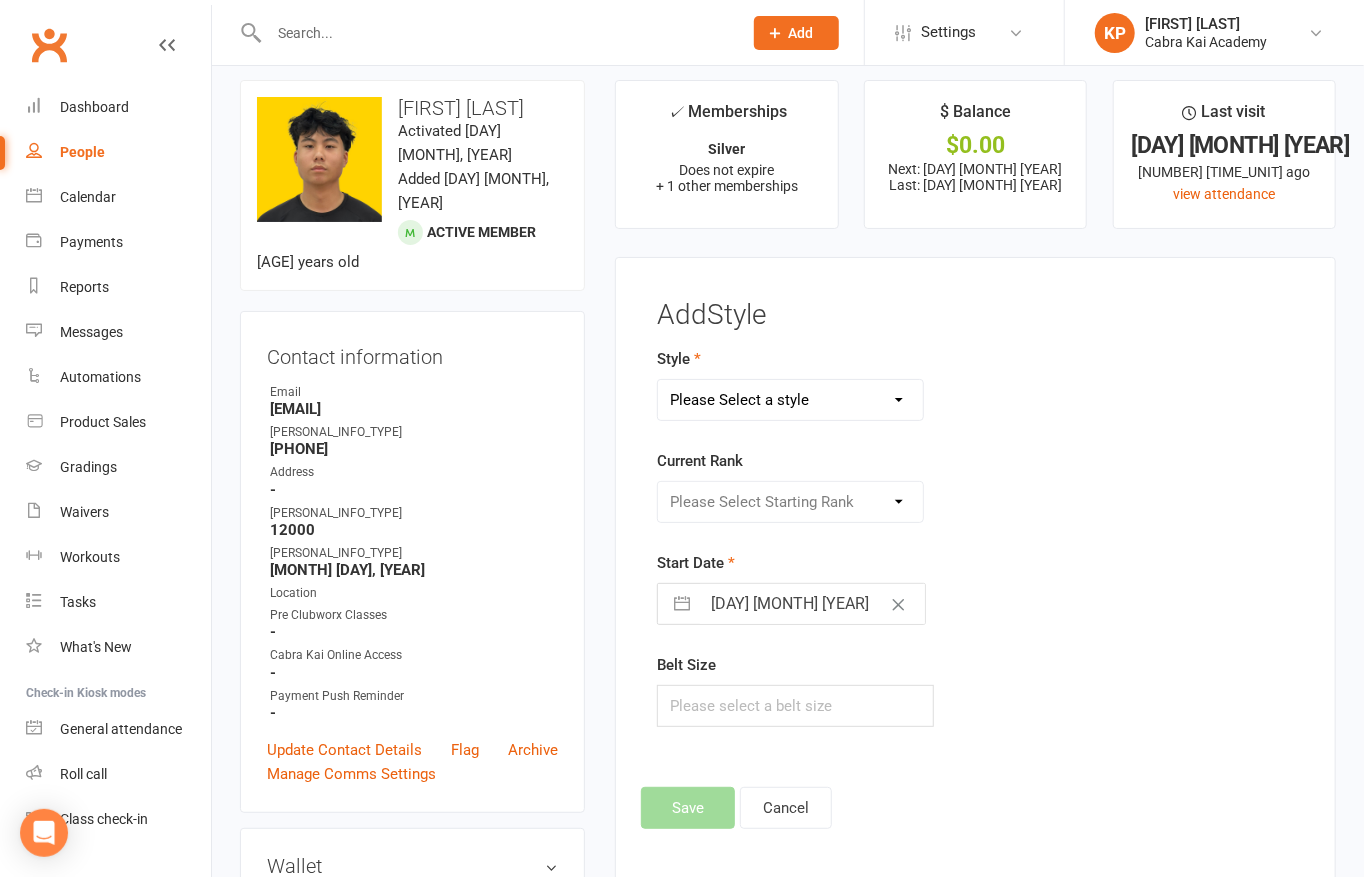 scroll, scrollTop: 0, scrollLeft: 0, axis: both 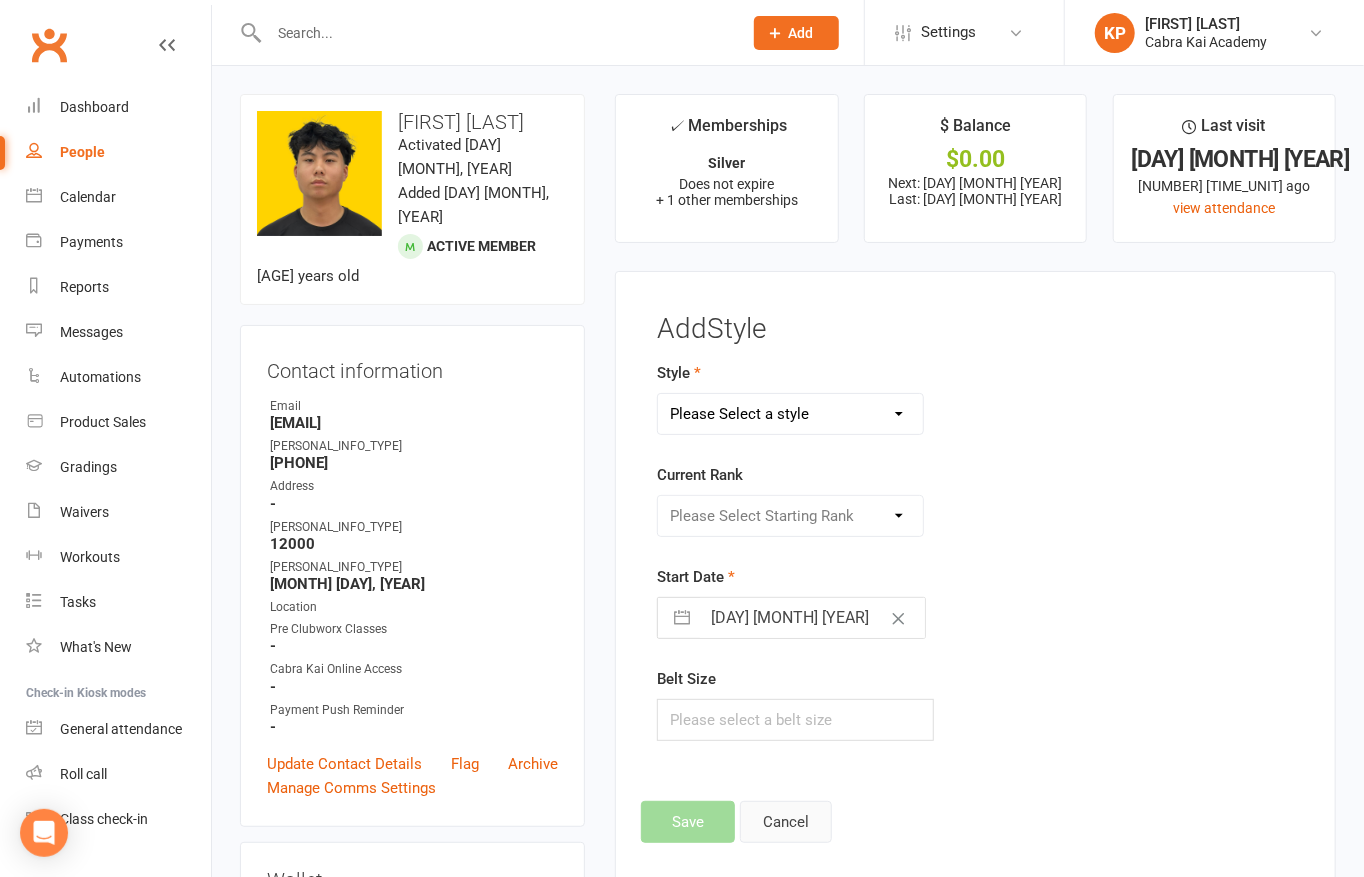 click on "Cancel" at bounding box center [786, 822] 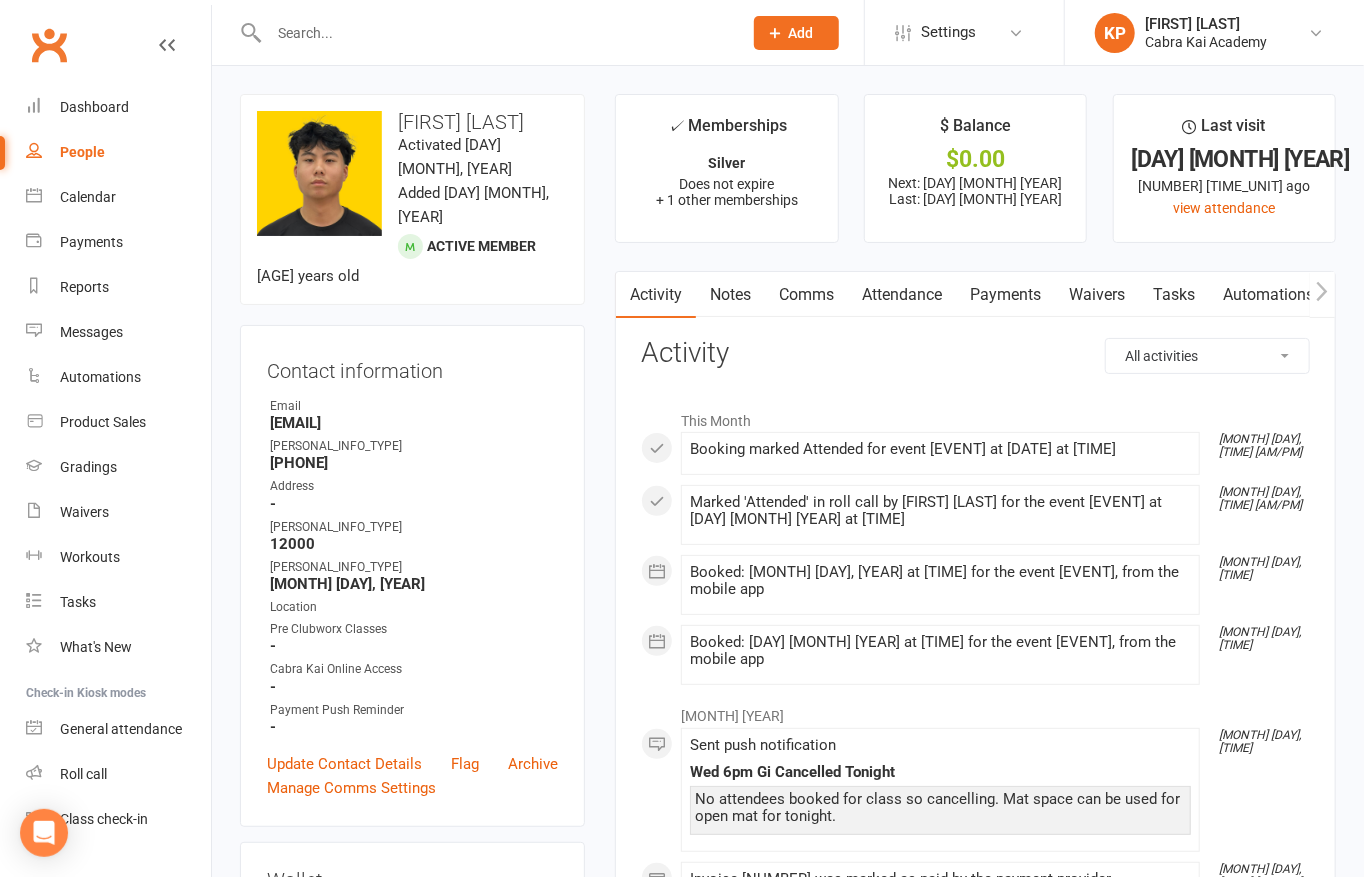 click on "Payments" at bounding box center [1005, 295] 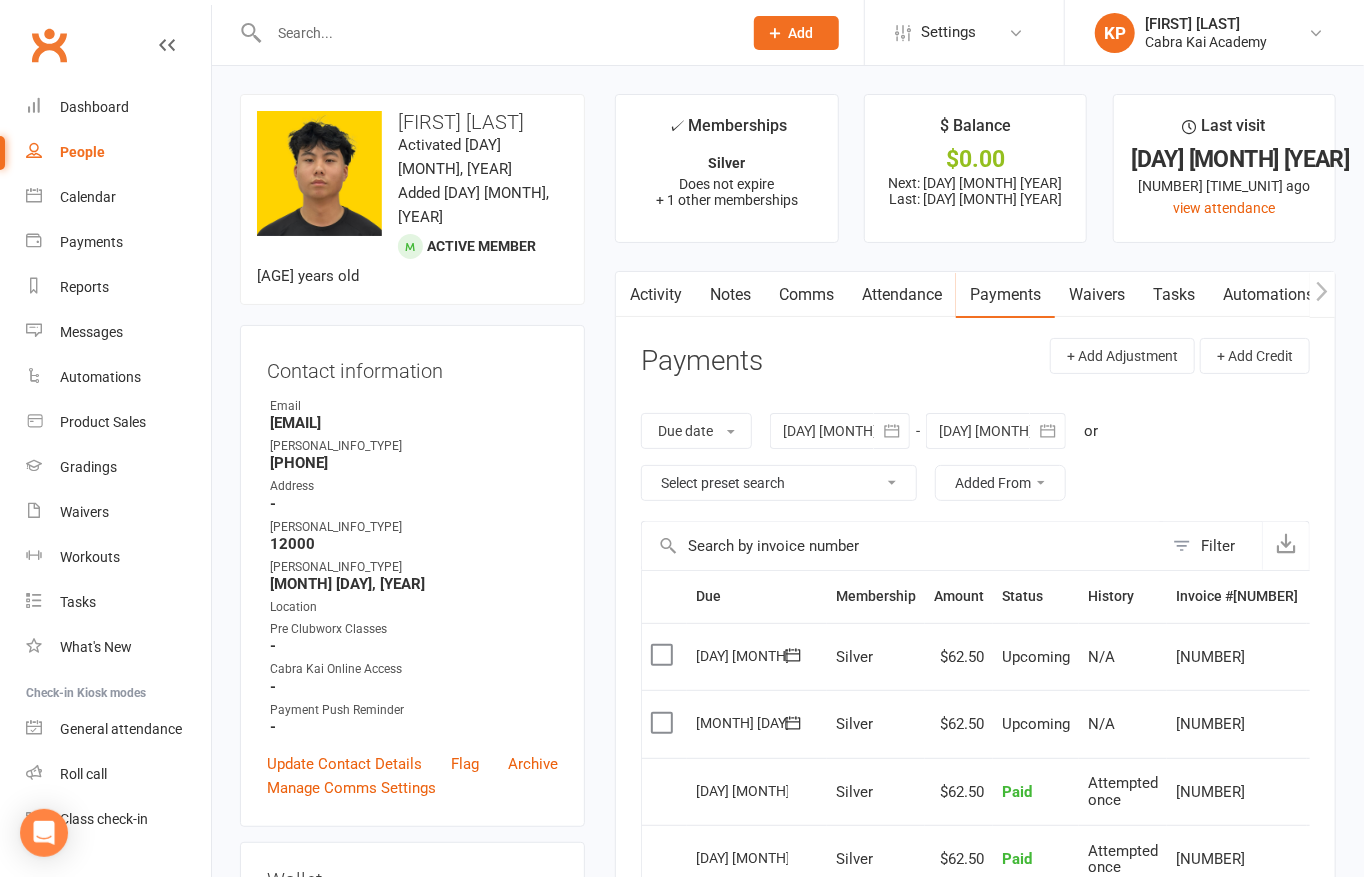 click at bounding box center (892, 431) 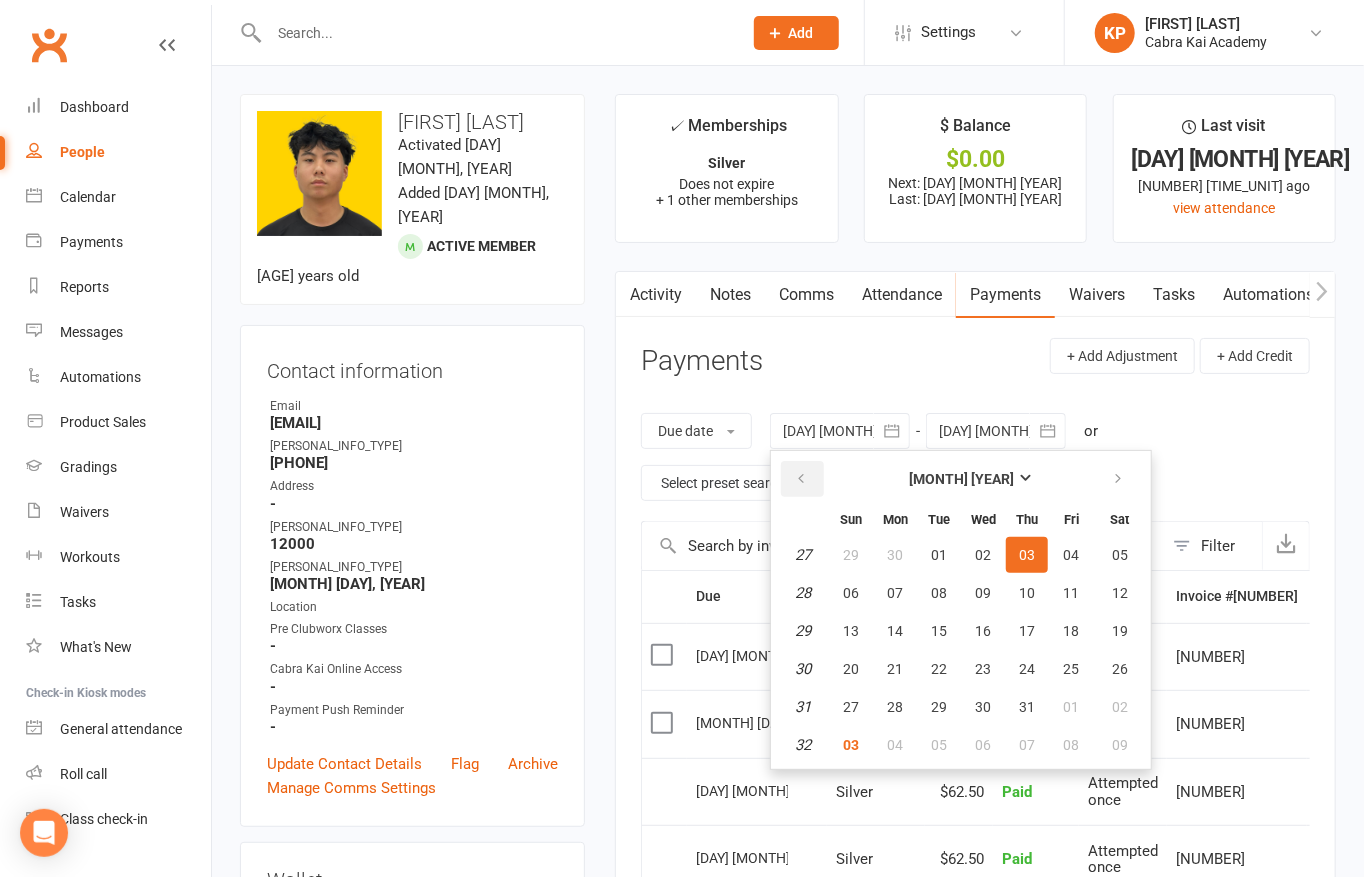 click at bounding box center [801, 479] 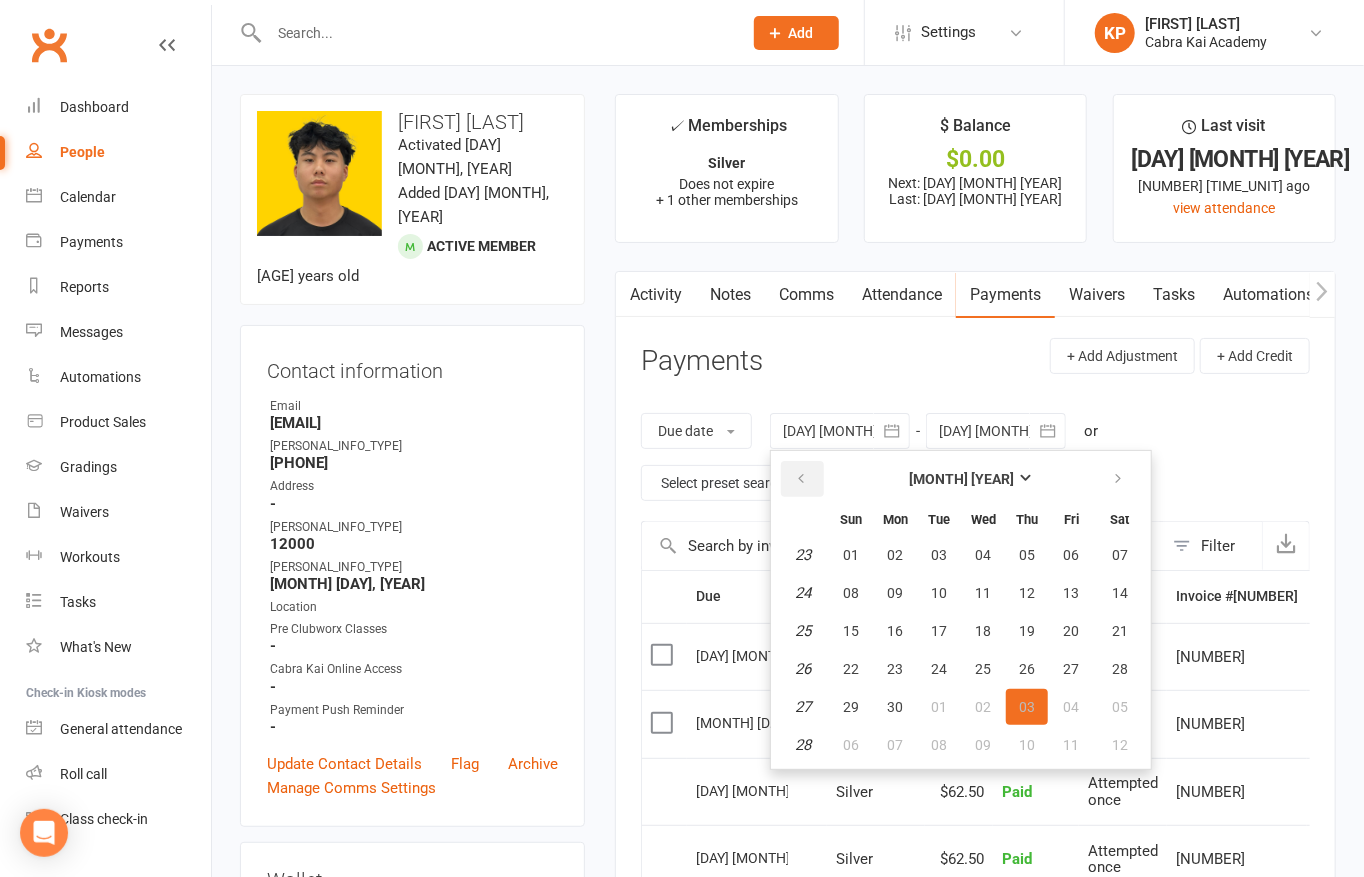 click at bounding box center [801, 479] 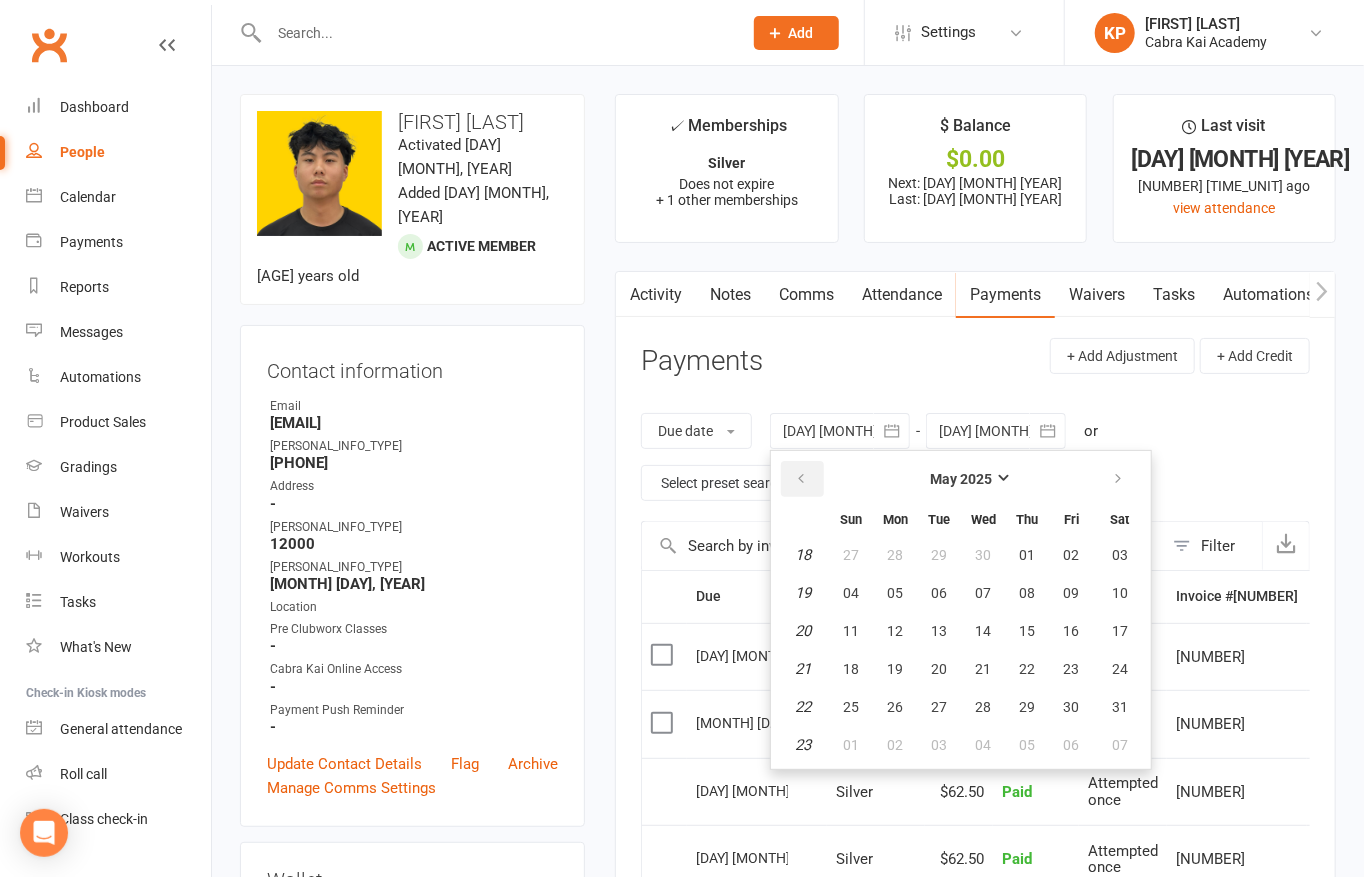 click at bounding box center [801, 479] 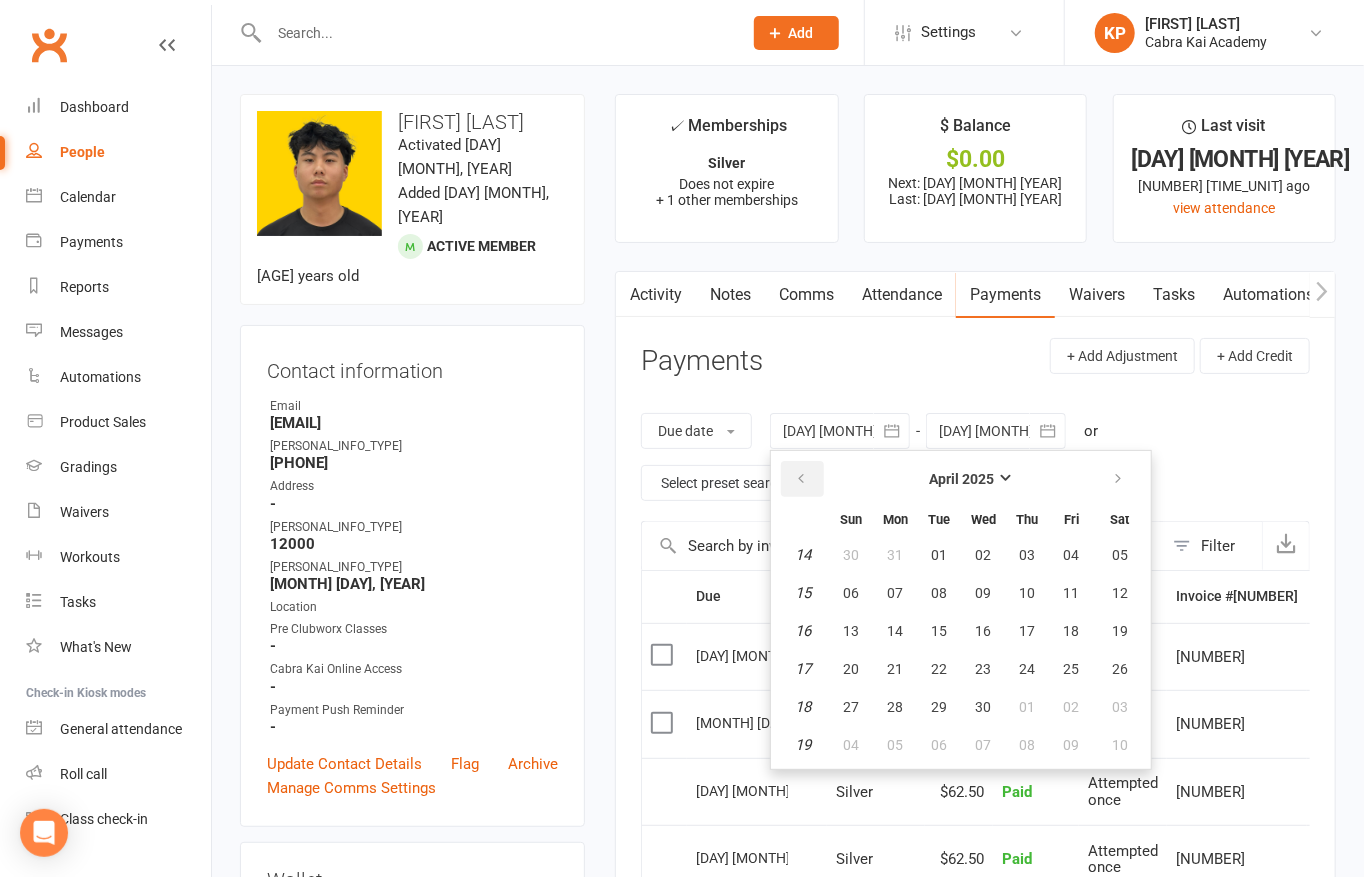 click at bounding box center [801, 479] 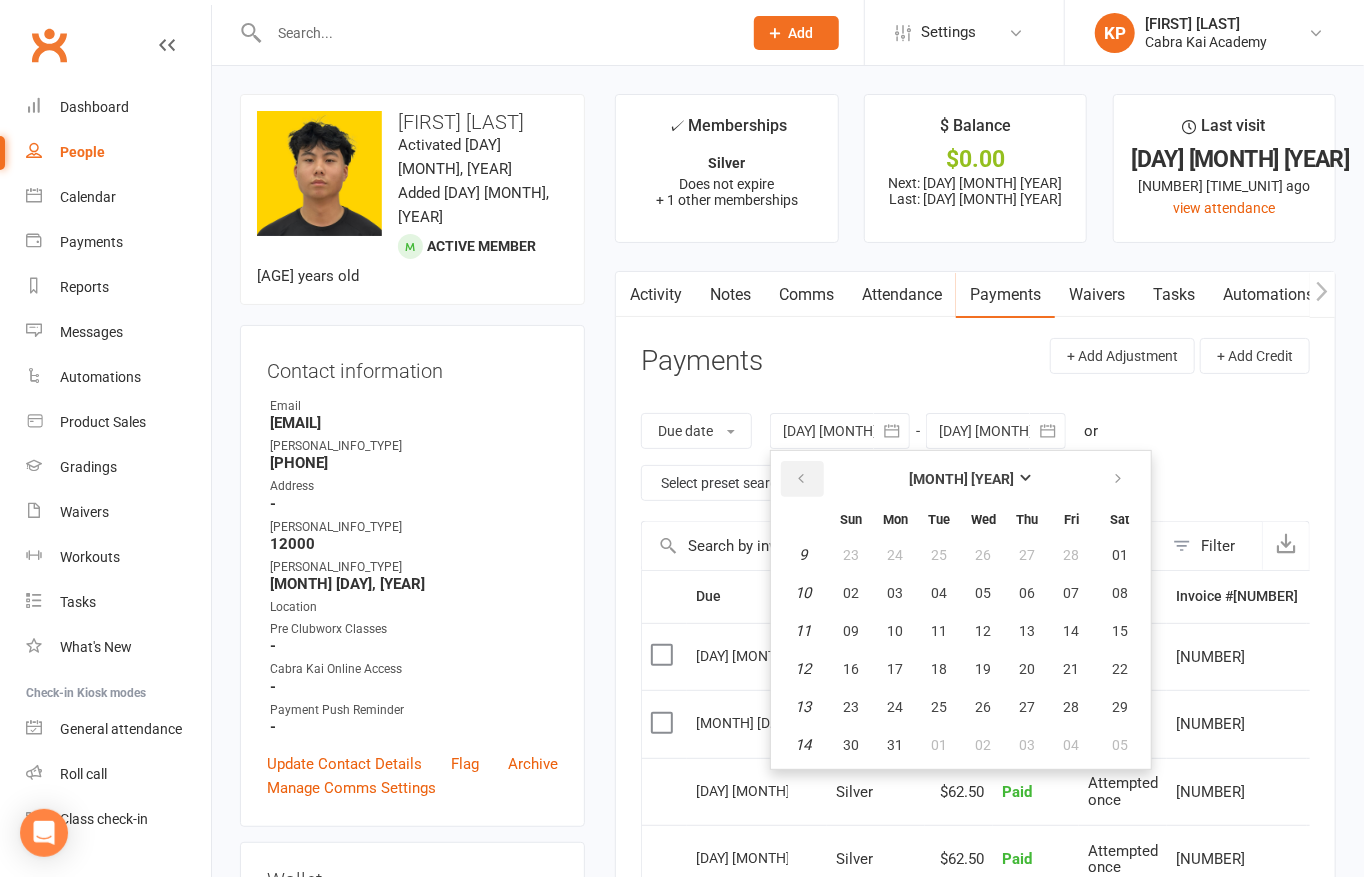 click at bounding box center (801, 479) 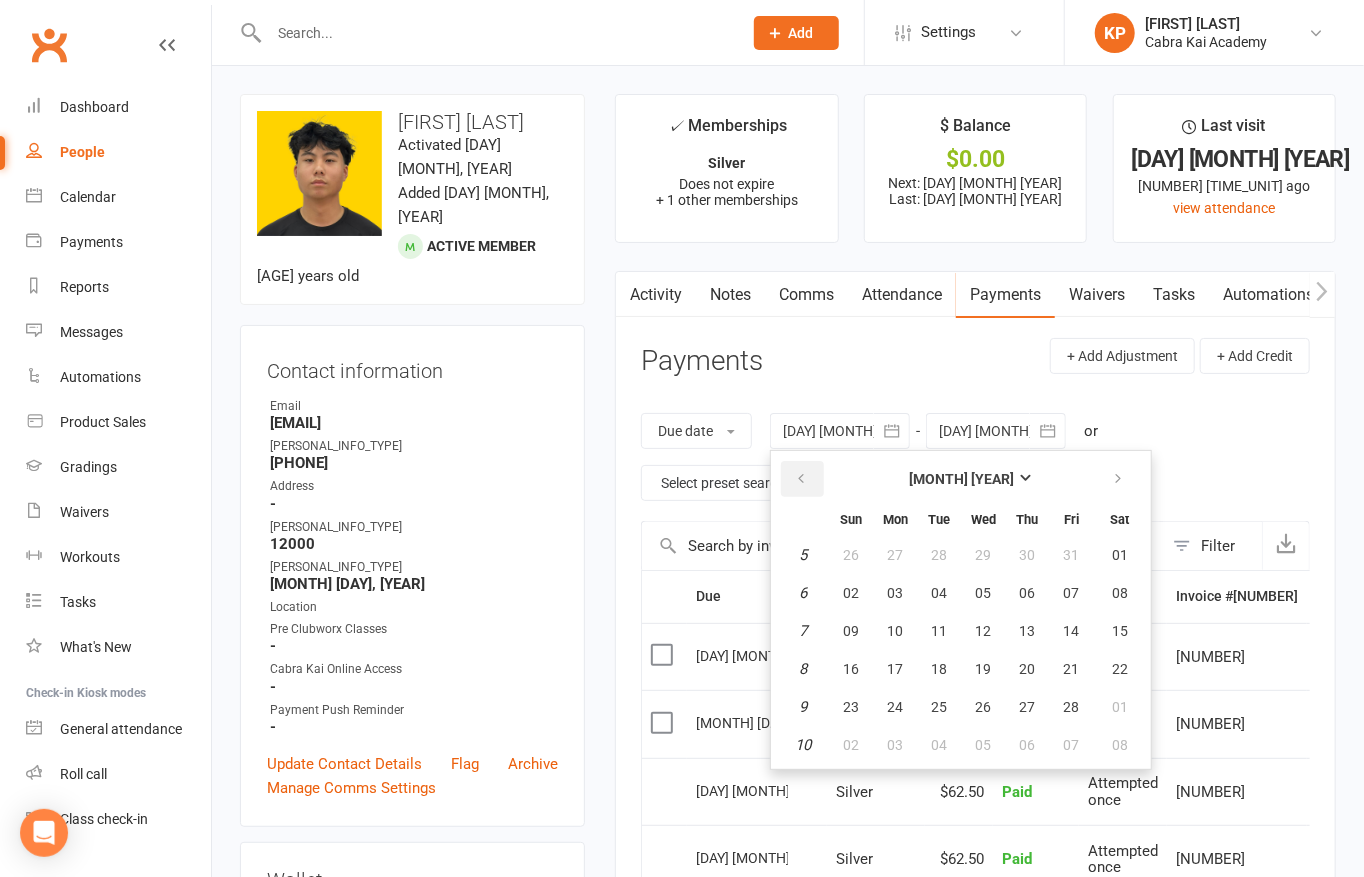 click at bounding box center (801, 479) 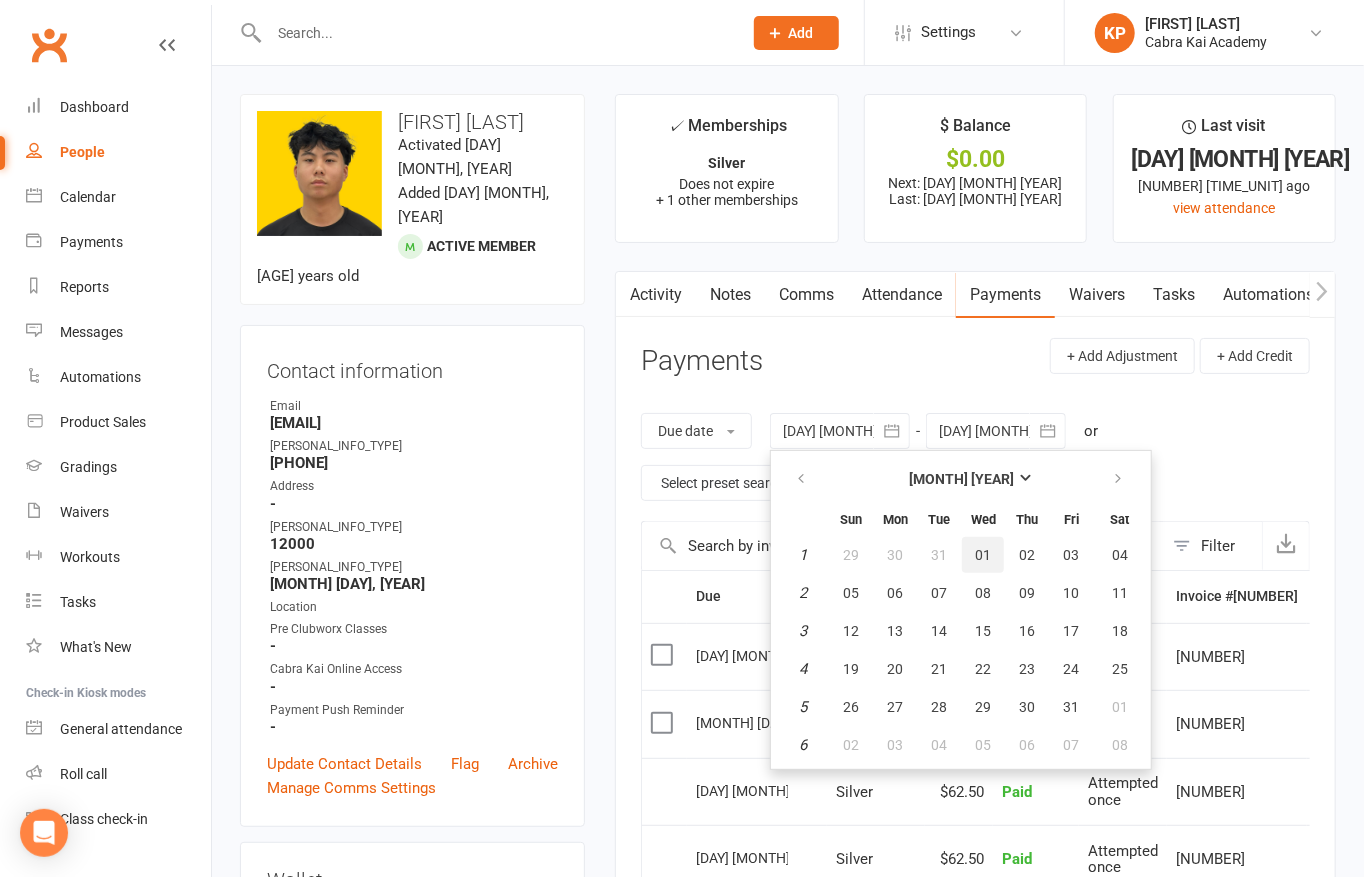 click on "01" at bounding box center [983, 555] 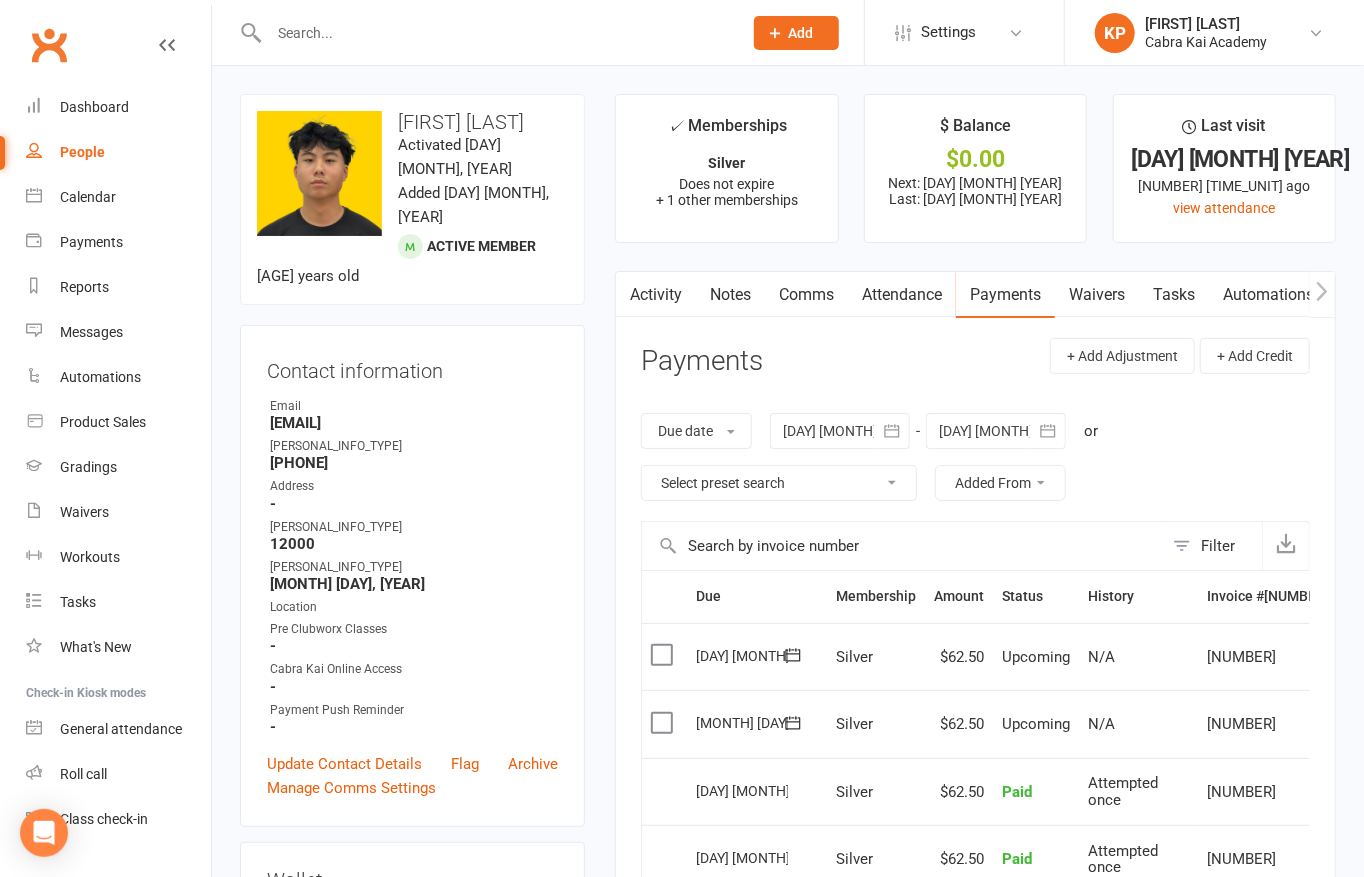 scroll, scrollTop: 0, scrollLeft: 0, axis: both 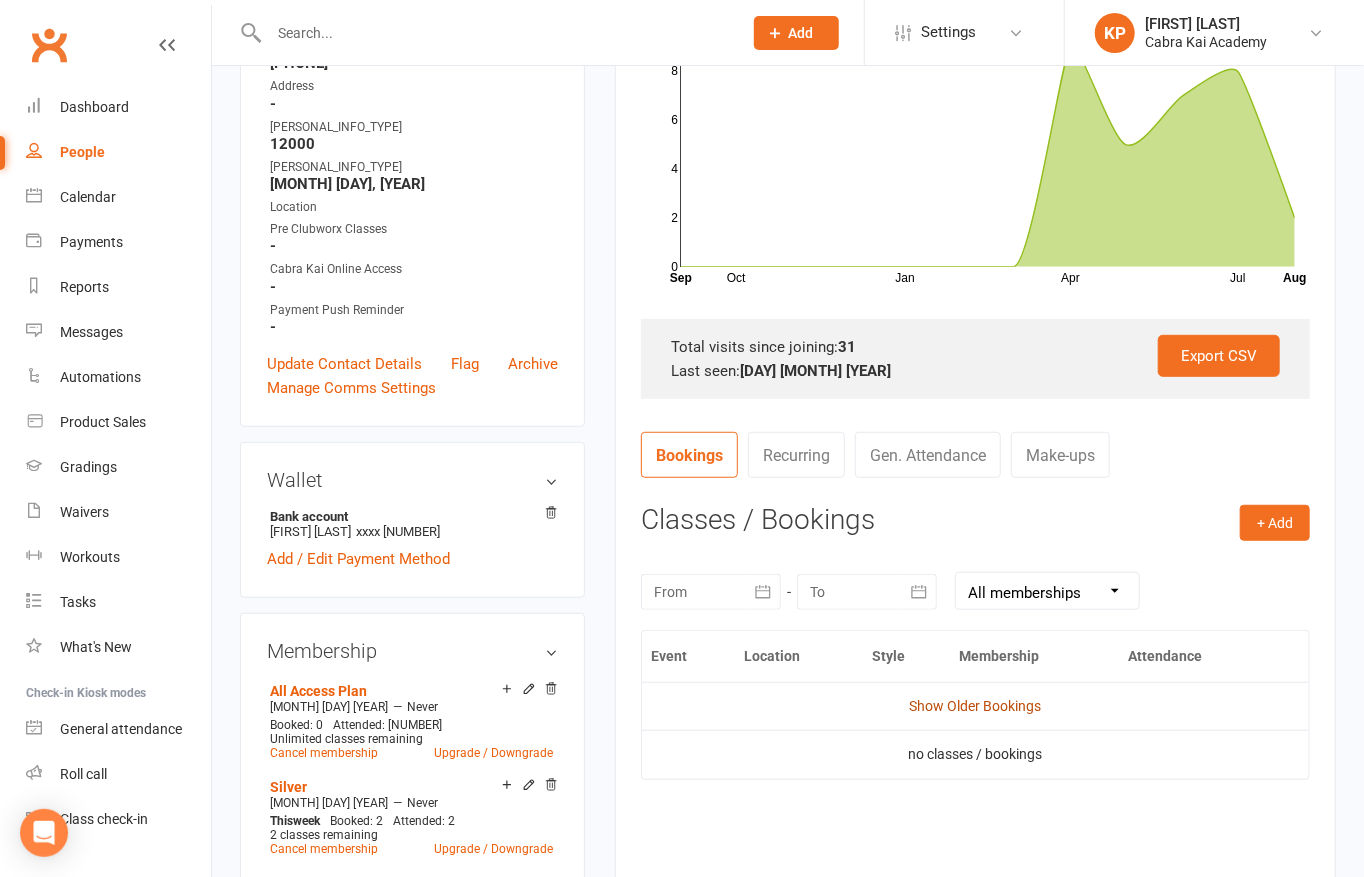 click on "Show Older Bookings" at bounding box center [976, 706] 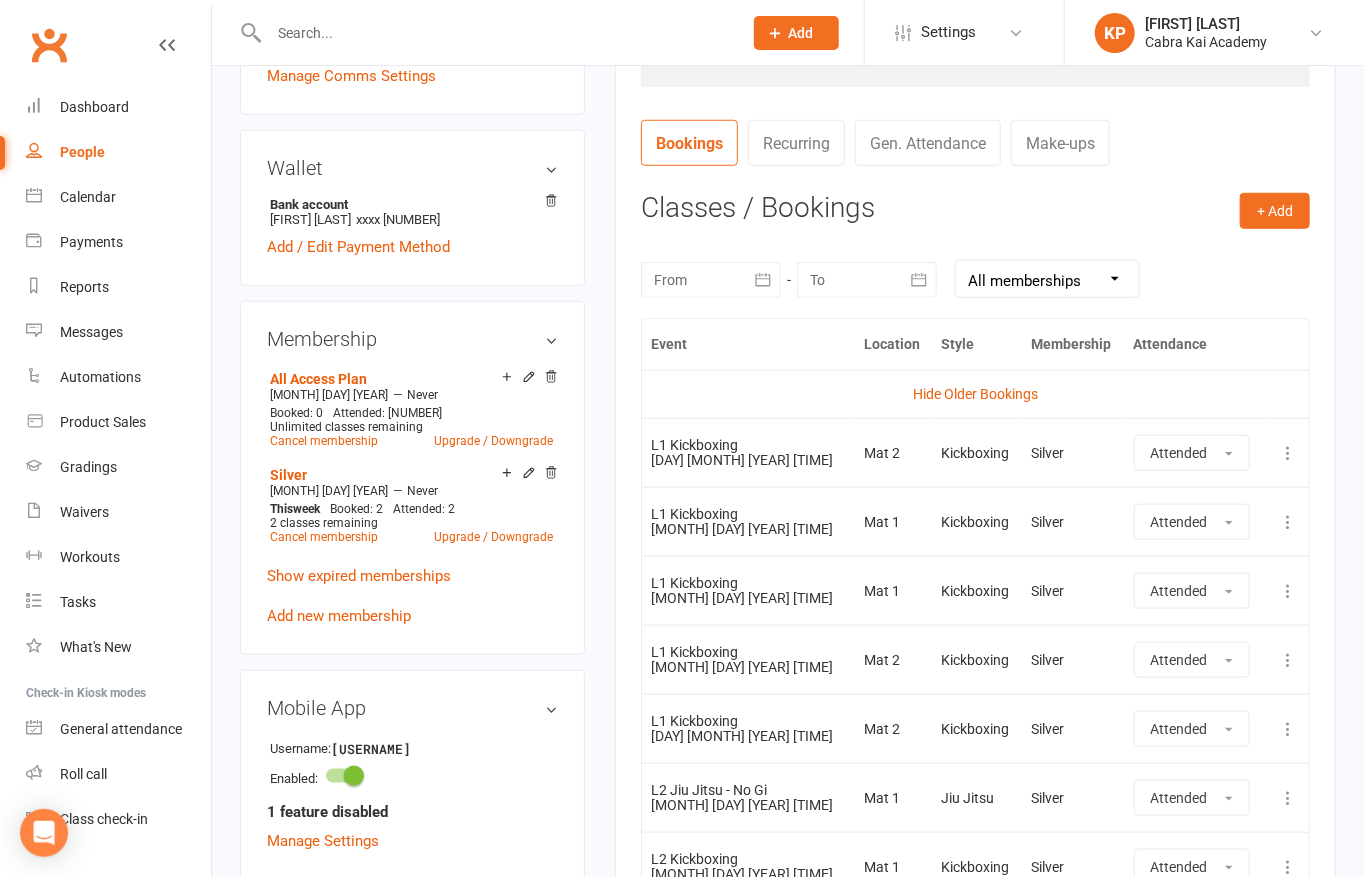 scroll, scrollTop: 674, scrollLeft: 0, axis: vertical 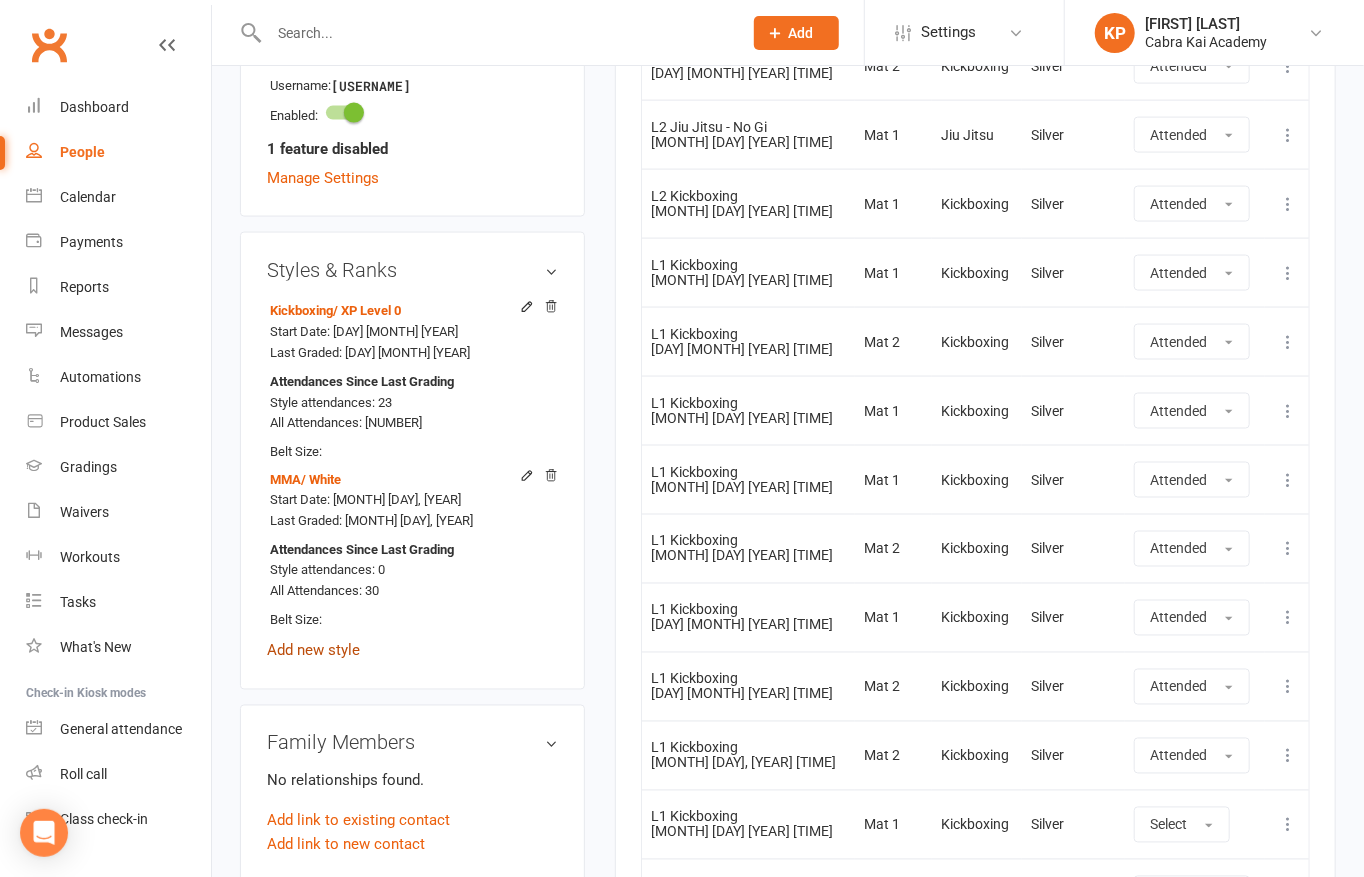 click on "Add new style" at bounding box center (313, 651) 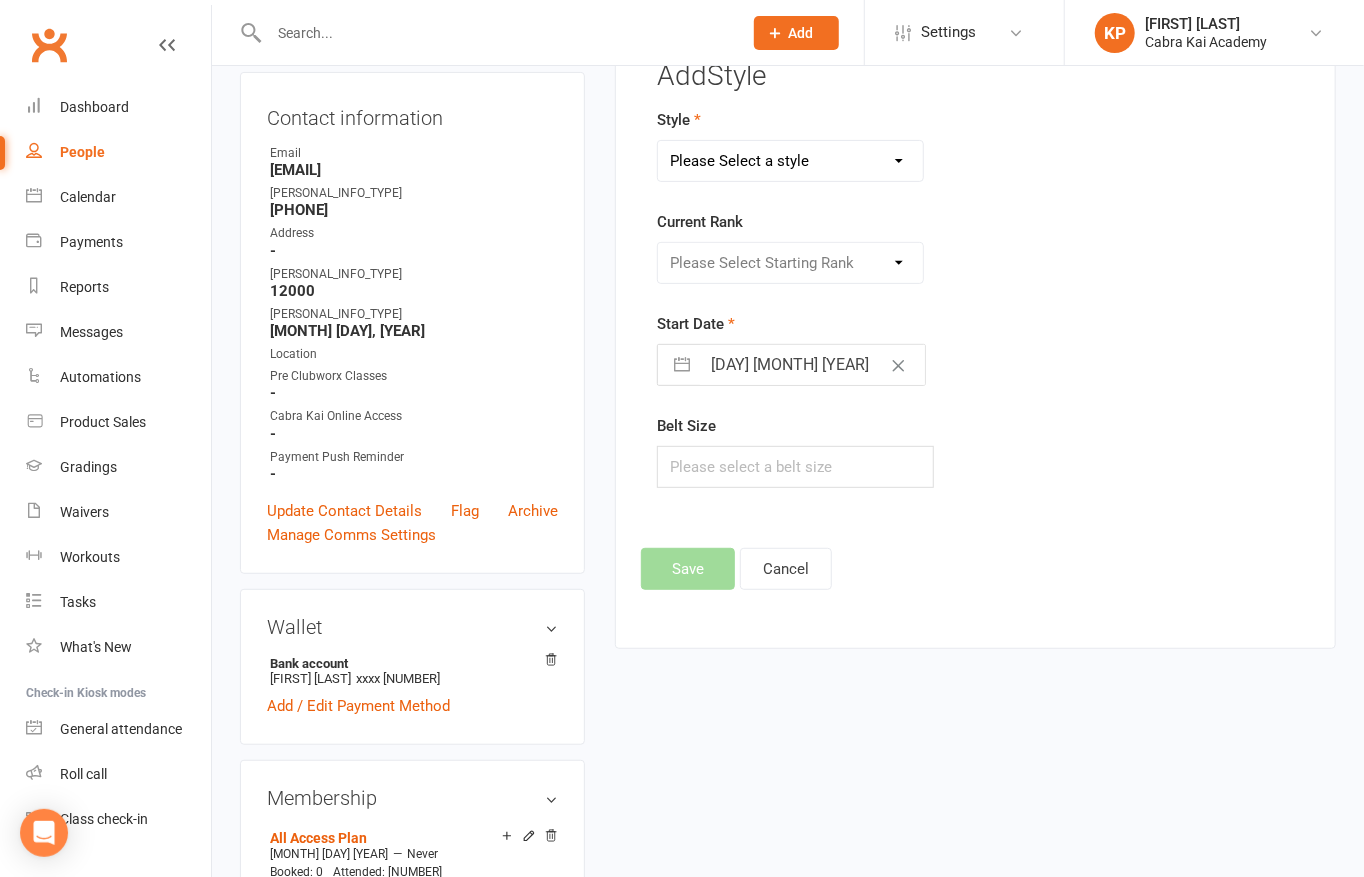 scroll, scrollTop: 170, scrollLeft: 0, axis: vertical 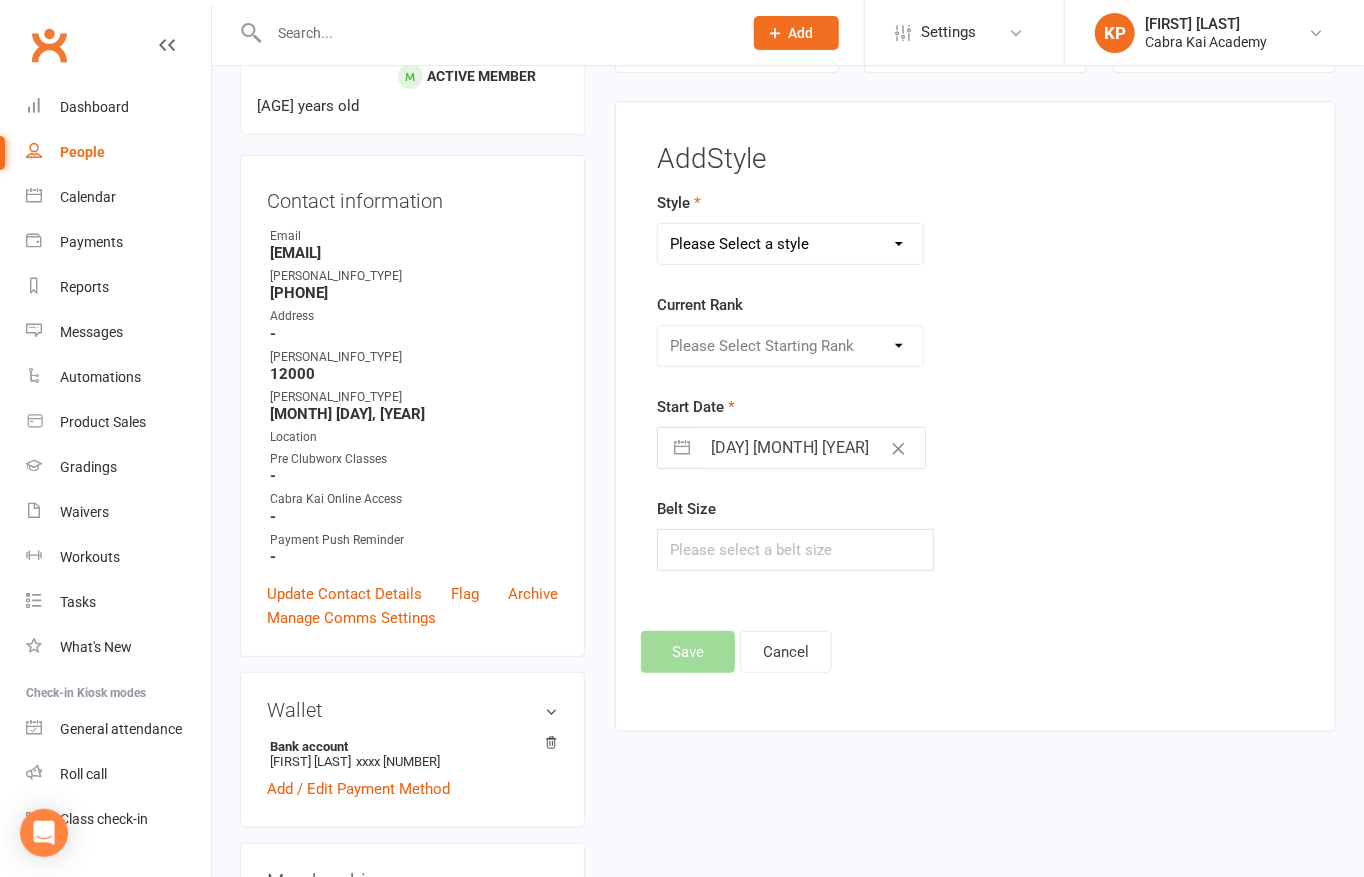 click at bounding box center (682, 448) 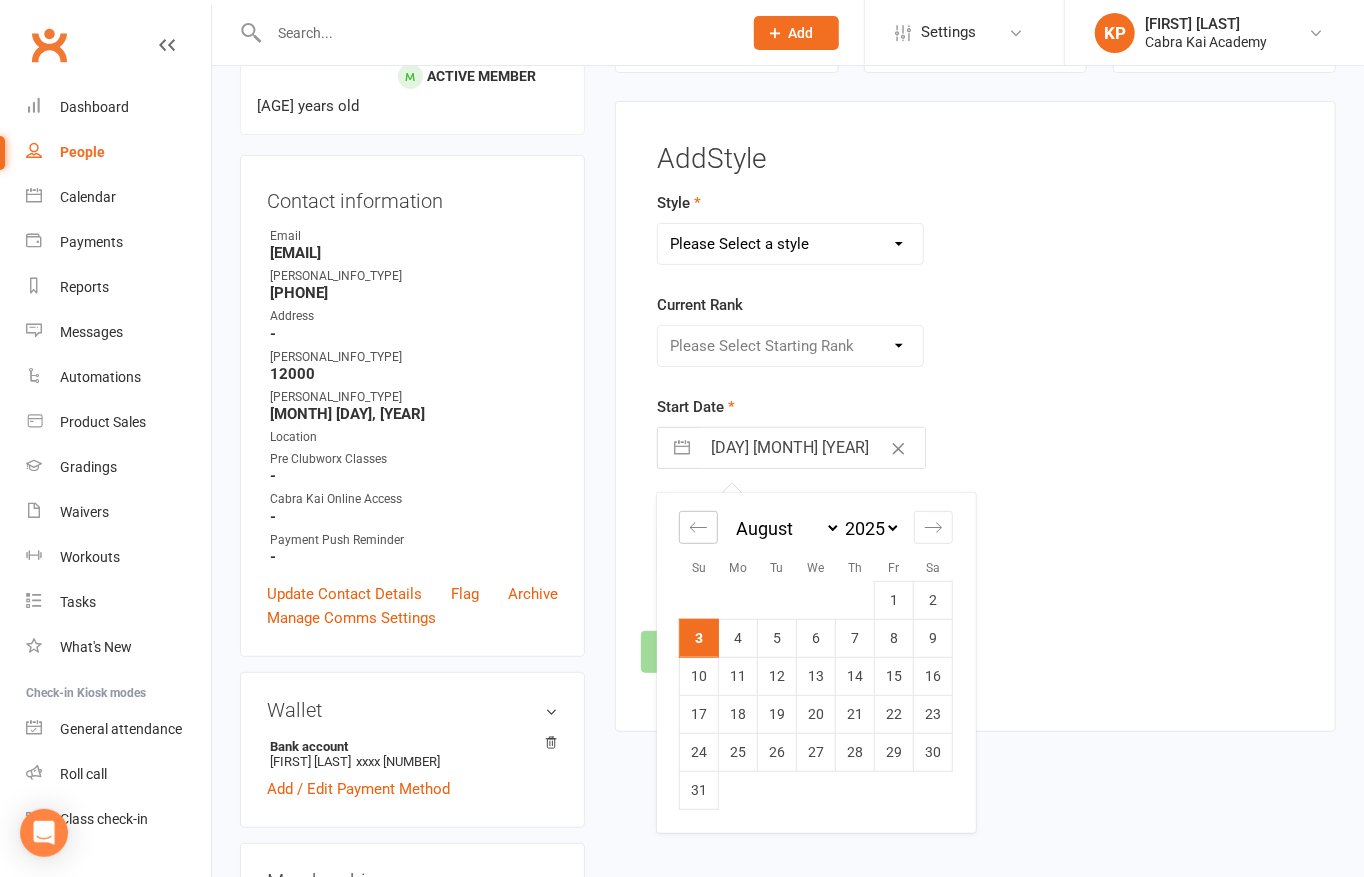 click 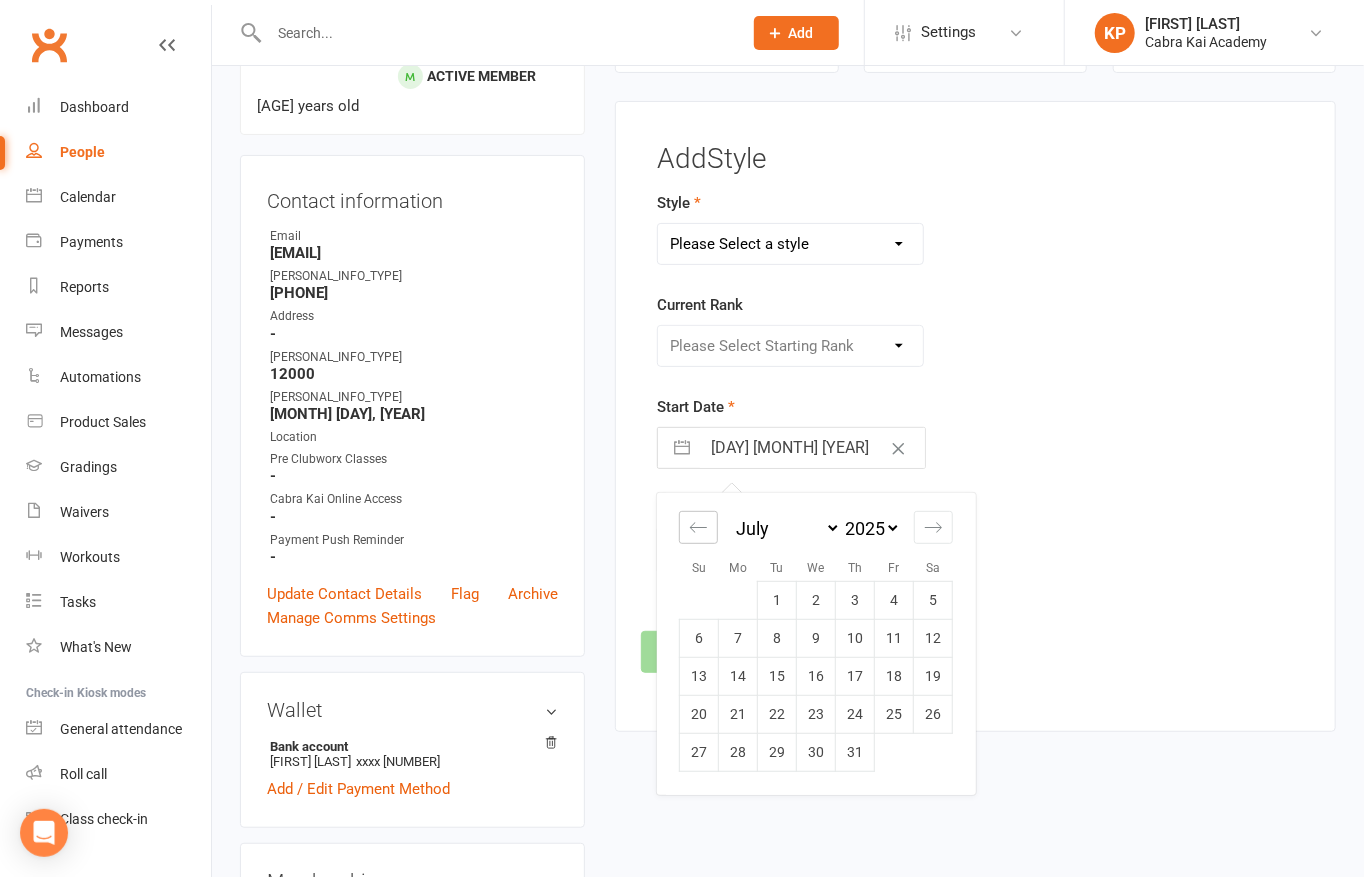click 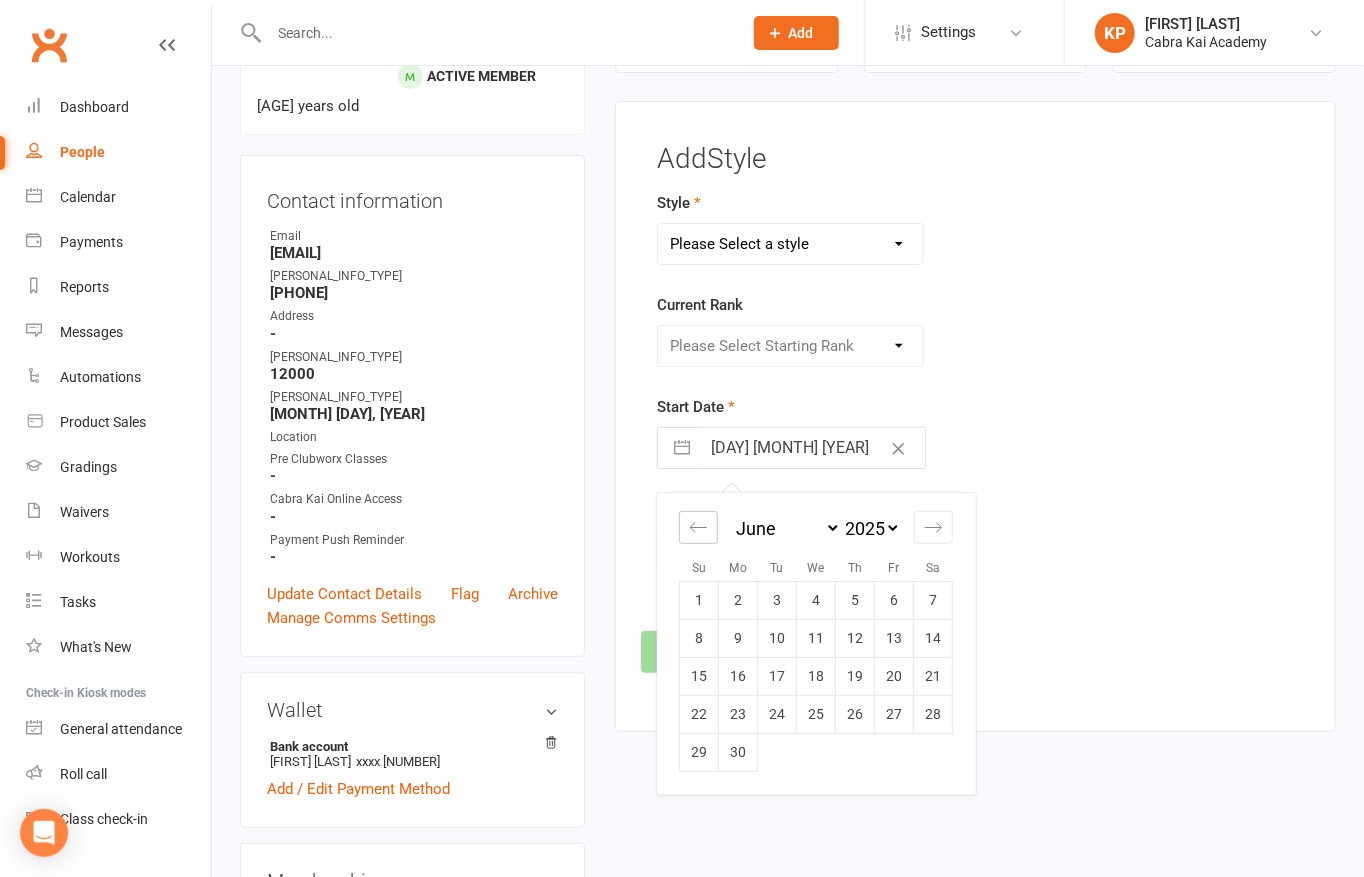 click 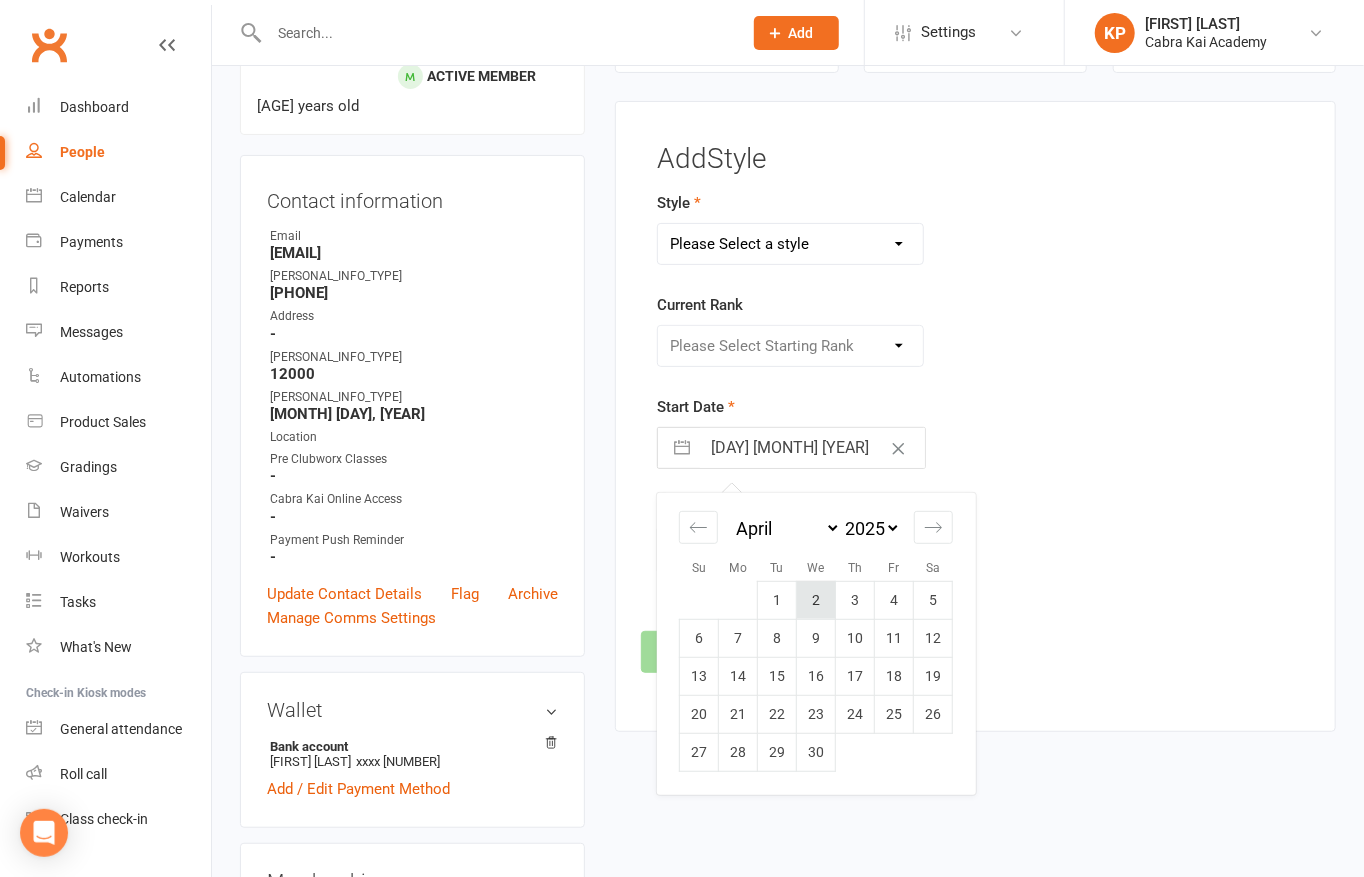 click on "2" at bounding box center [816, 600] 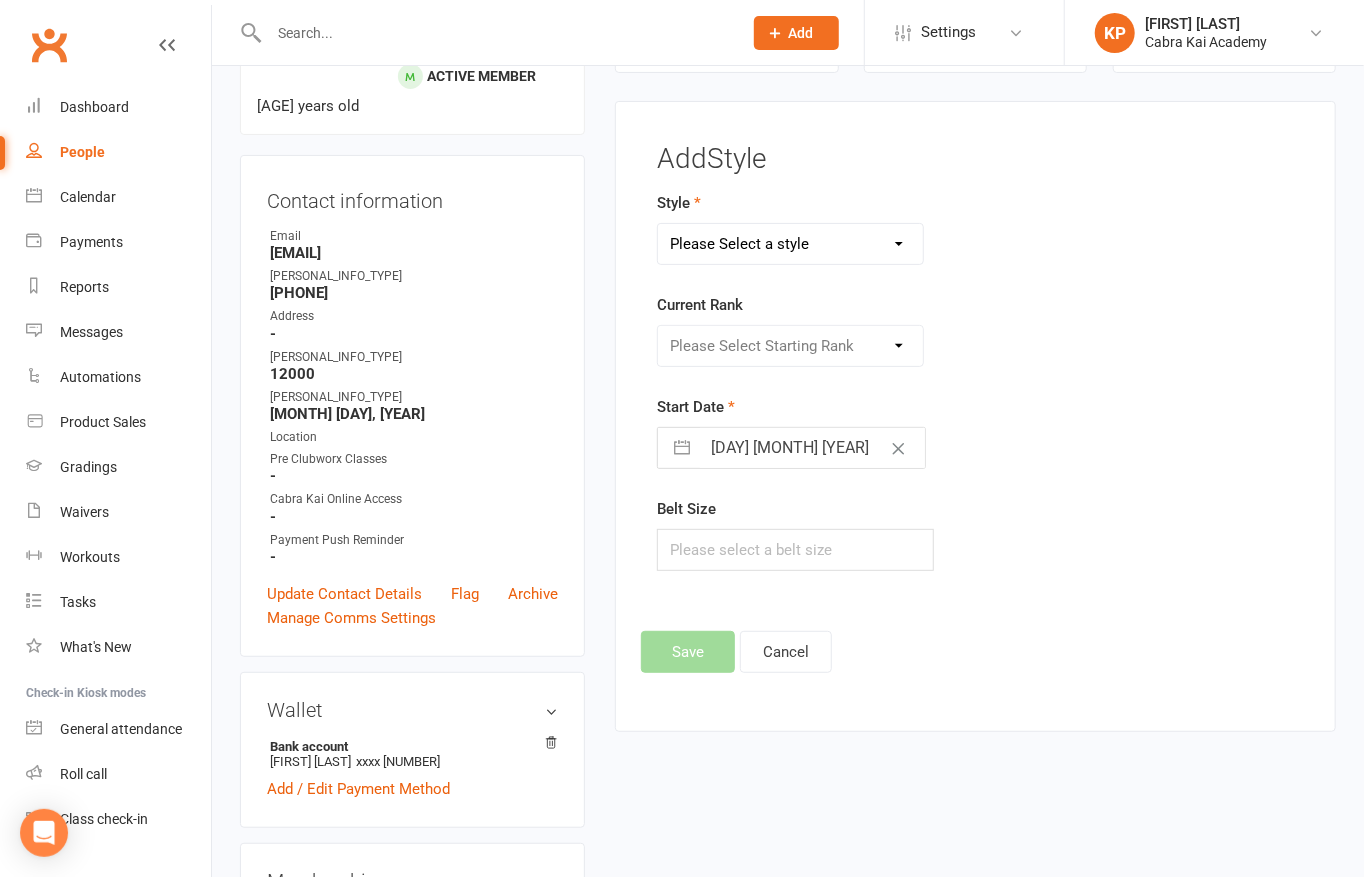 click on "Add / Edit Style Style Please Select a style Jiu Jitsu Kickboxing MMA Current Rank Please Select Starting Rank Start Date [DAY] [MONTH] [YEAR] Navigate forward to interact with the calendar and select a date. Press the question mark key to get the keyboard shortcuts for changing dates. Belt Size Save Cancel" at bounding box center [975, 408] 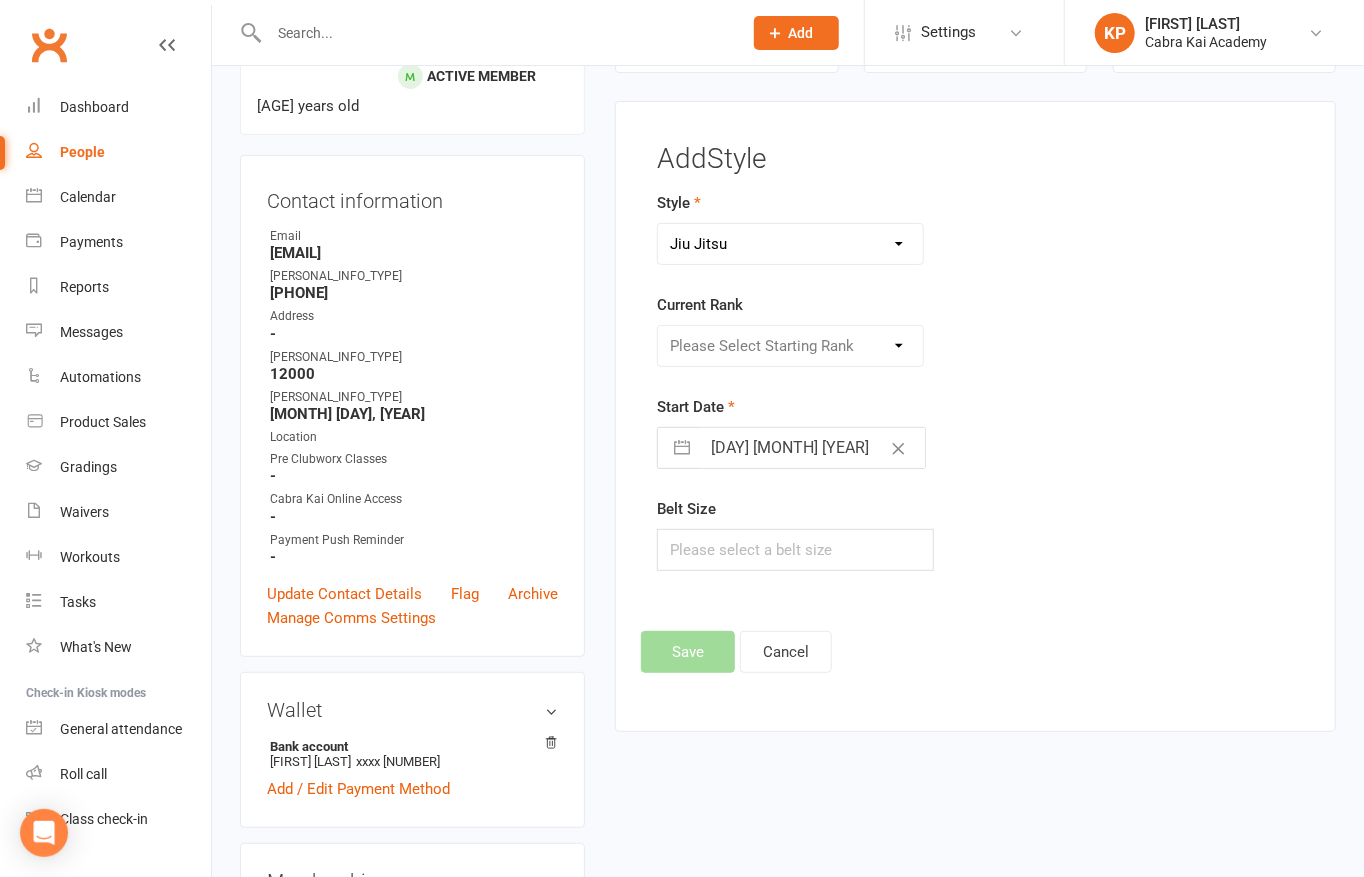 click on "Please Select a style Jiu Jitsu Kickboxing MMA" at bounding box center (790, 244) 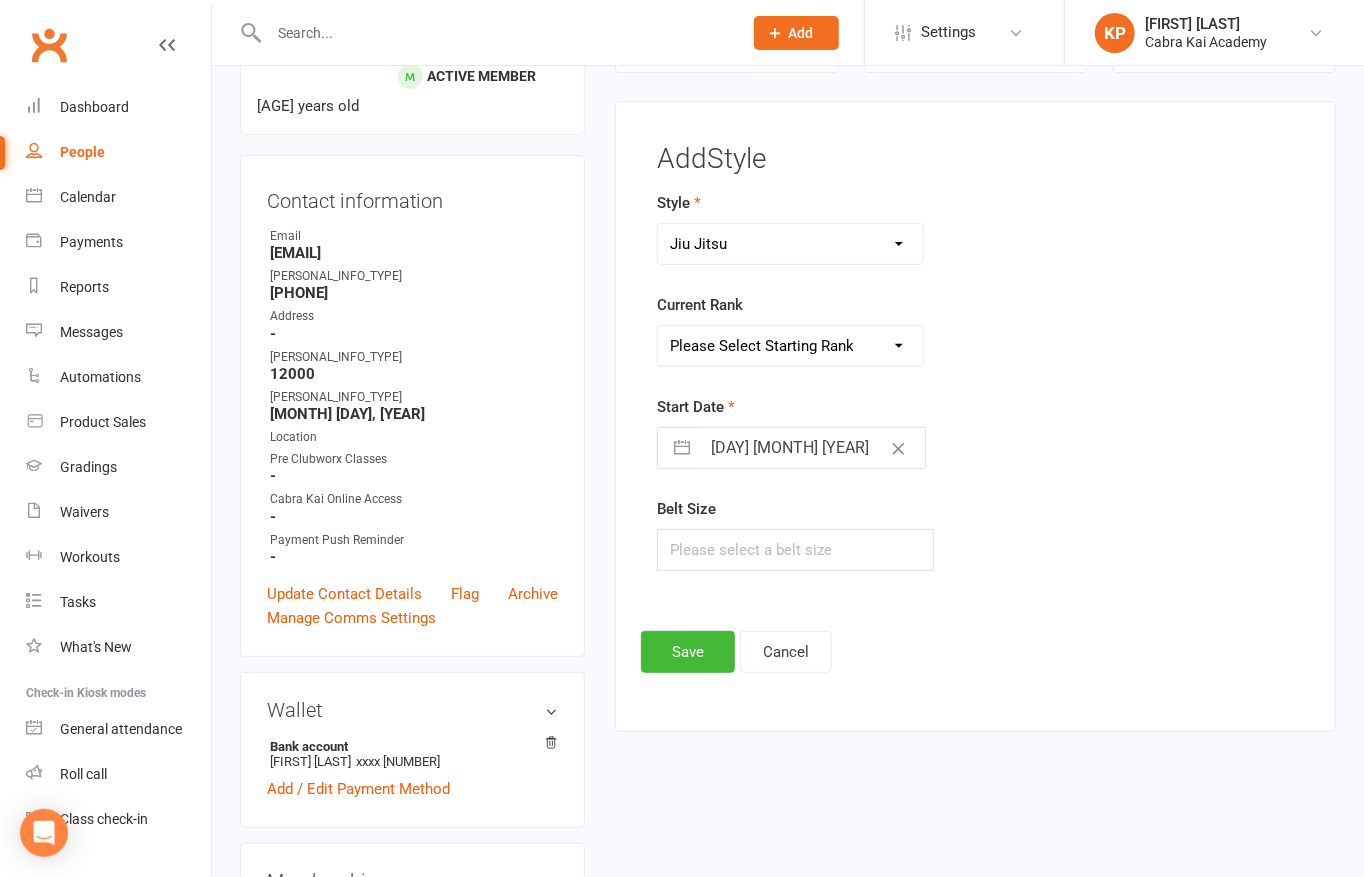 click on "Start Date [DAY] [MONTH] [YEAR] Navigate forward to interact with the calendar and select a date. Press the question mark key to get the keyboard shortcuts for changing dates." at bounding box center [864, 432] 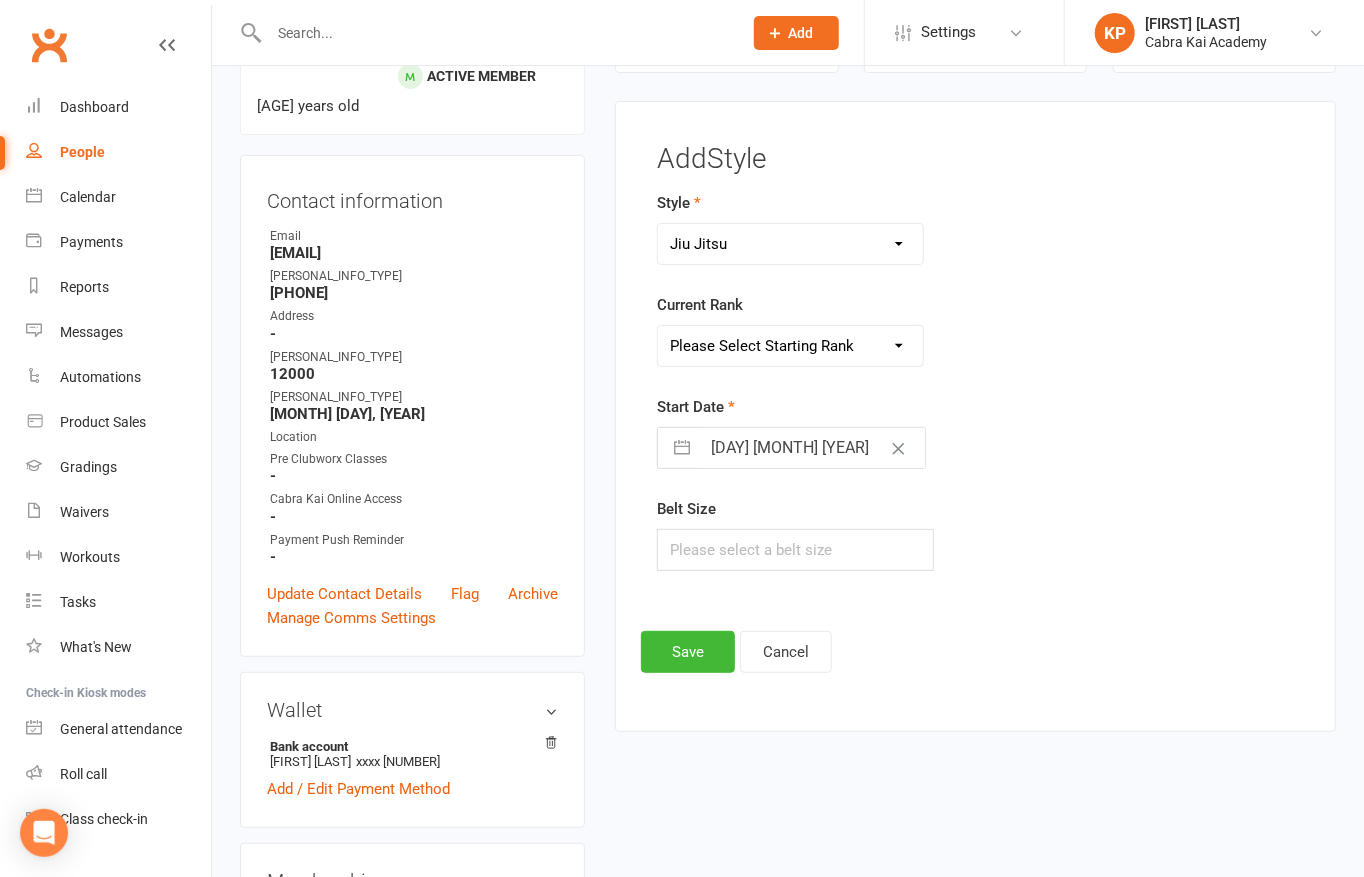 select on "[NUMBER]" 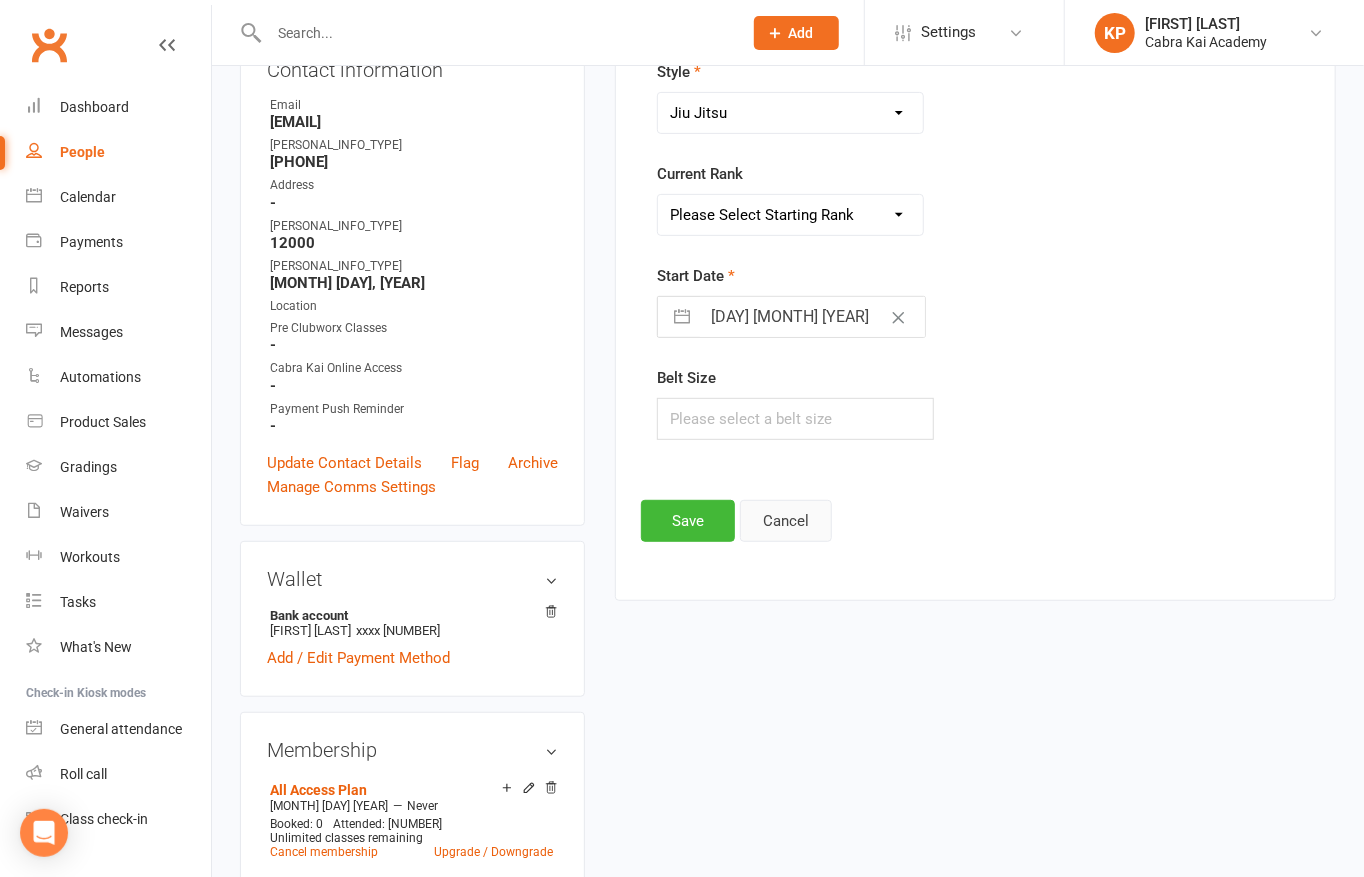 scroll, scrollTop: 271, scrollLeft: 0, axis: vertical 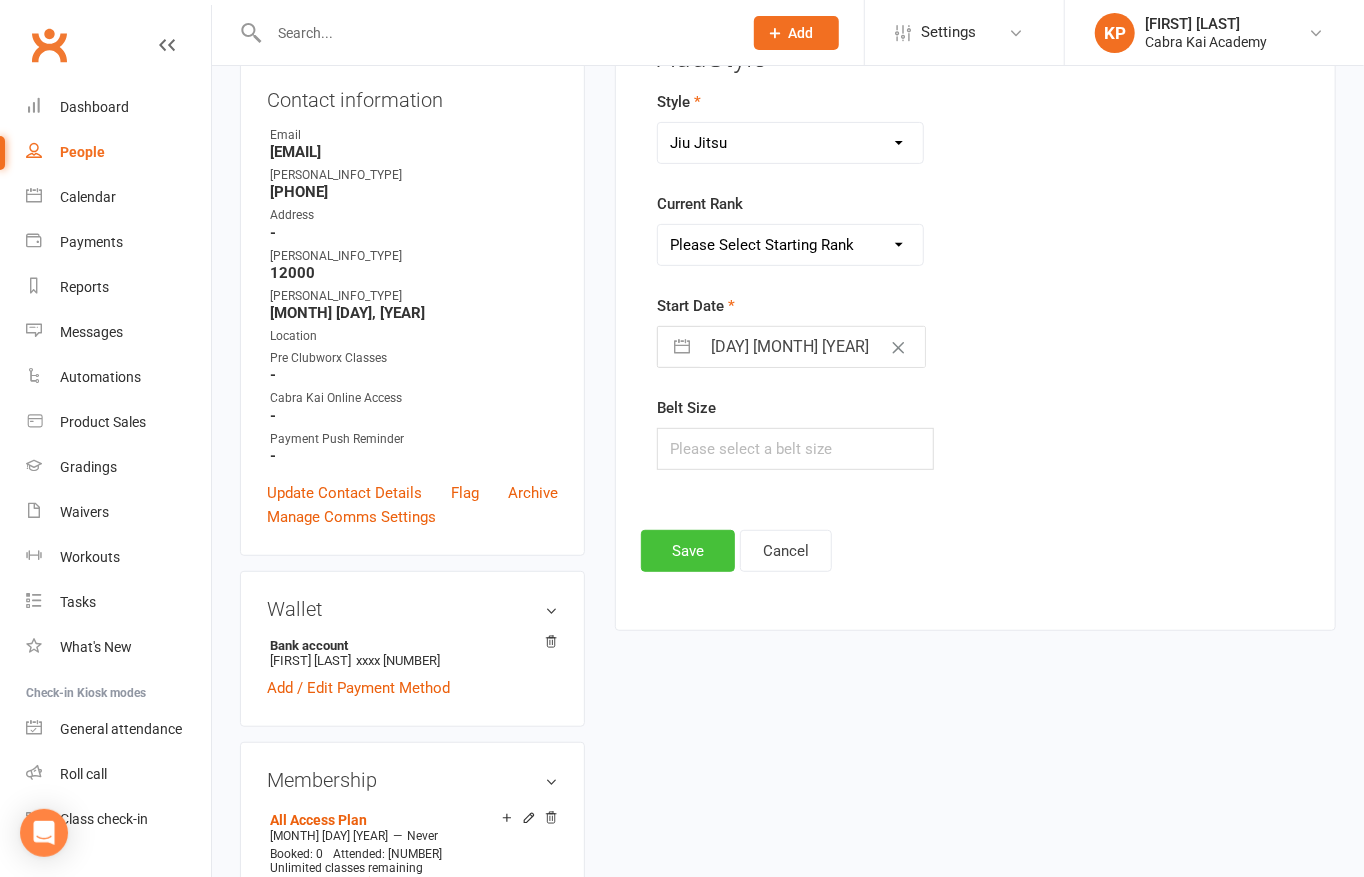 click on "Save" at bounding box center [688, 551] 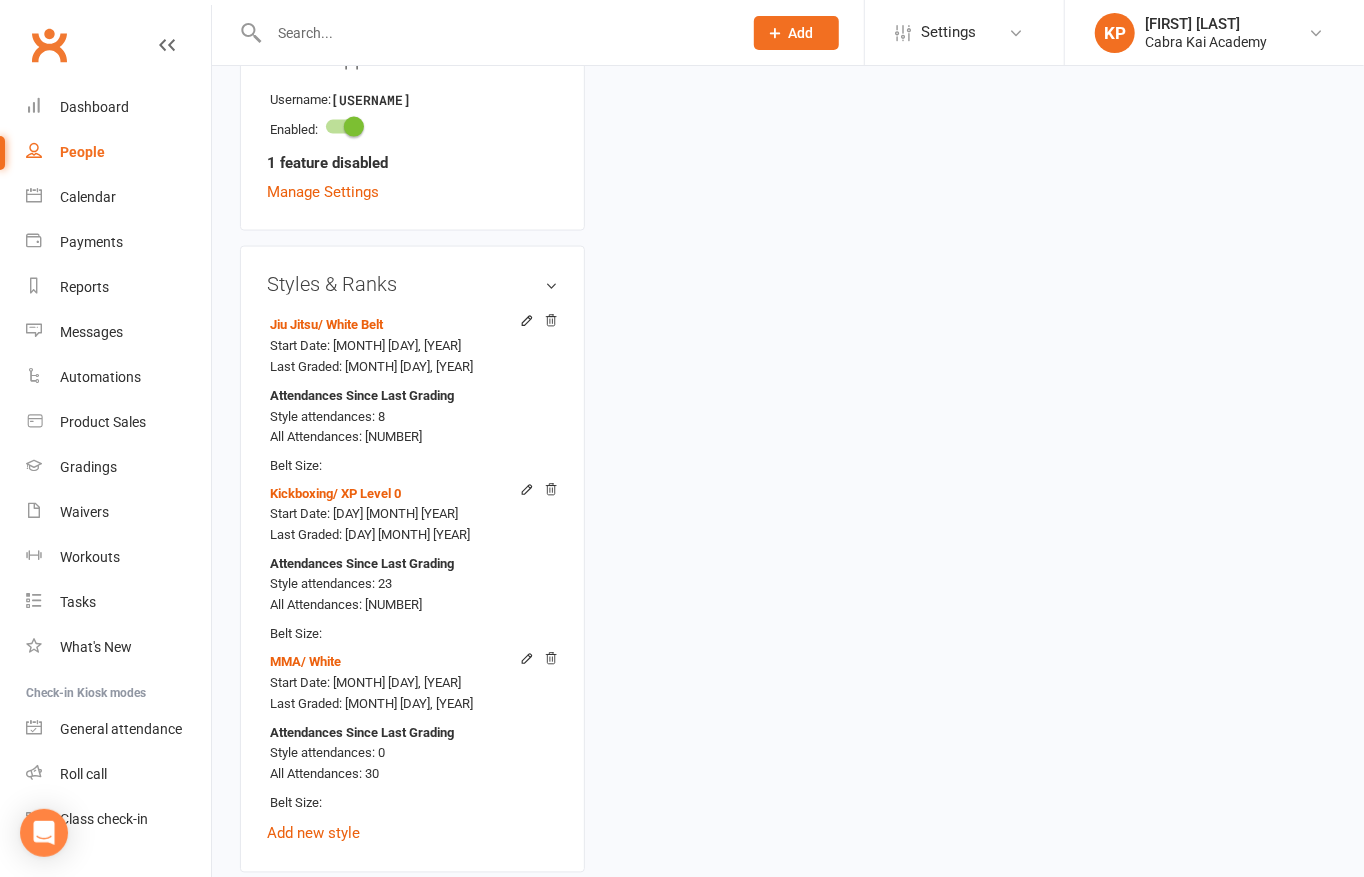scroll, scrollTop: 1370, scrollLeft: 0, axis: vertical 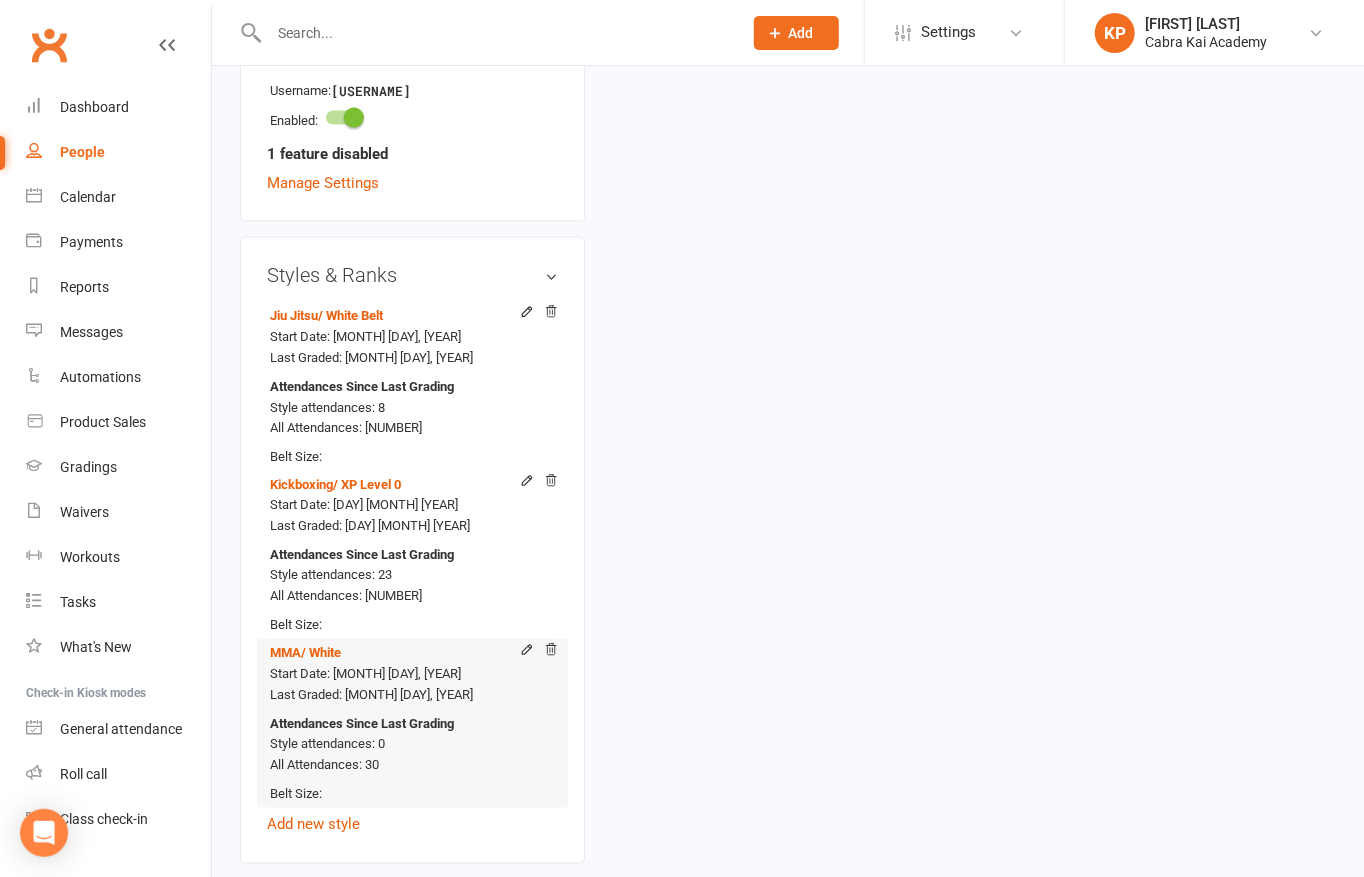 click on "Start Date: [MONTH] [DAY], [YEAR] Last Graded: [MONTH] [DAY], [YEAR]" at bounding box center (412, 723) 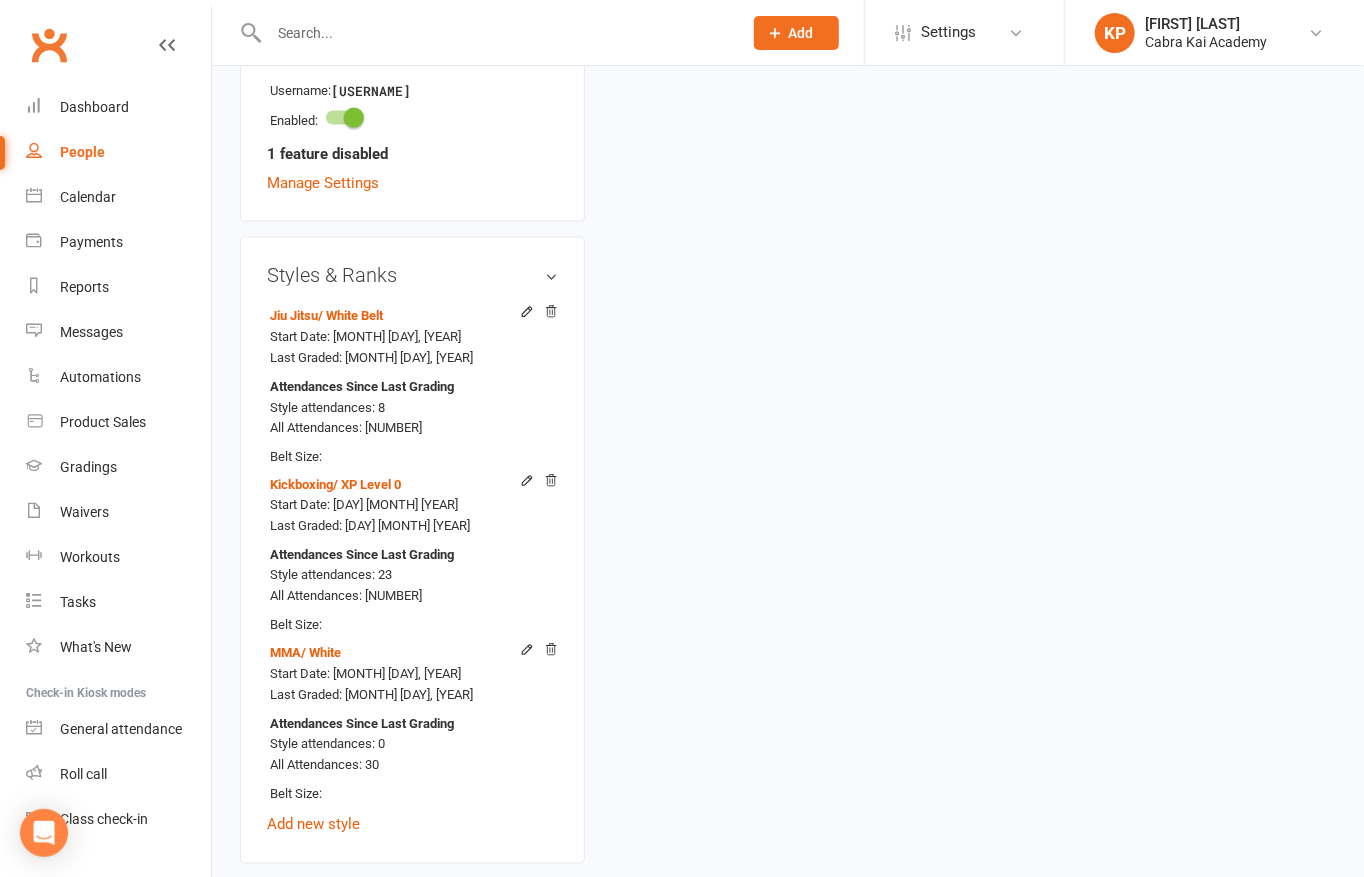 click on "upload photo change photo [FIRST] [LAST] Activated [DAY] [MONTH], [YEAR] Added [DAY] [MONTH], [YEAR] Active member [AGE] years old Contact information Owner Email [EMAIL] Mobile Number [PHONE] Address - Member Number [NUMBER] Date of Birth [MONTH] [DAY], [YEAR] Location - Pre Clubworx Classes - Cabra Kai Online Access - Payment Push Reminder - Update Contact Details Flag Archive Manage Comms Settings Wallet Bank account [FIRST] [LAST] xxxx [NUMBER] Add / Edit Payment Method Membership All Access Plan [MONTH] [DAY] [YEAR] — Never Booked: [NUMBER] Attended: [NUMBER] Unlimited classes remaining Cancel membership Upgrade / Downgrade Silver [MONTH] [DAY] [YEAR] — Never This week Booked: [NUMBER] Attended: [NUMBER] [NUMBER] classes remaining Cancel membership Upgrade / Downgrade Show expired memberships Add new membership Mobile App Username: [USERNAME] Enabled: 1 feature disabled Manage Settings Styles & Ranks Jiu Jitsu / White Belt Start Date: [DAY] [MONTH] [YEAR] Last Graded: [DAY] [MONTH] [YEAR] Attendances Since Last Grading" at bounding box center (788, 13) 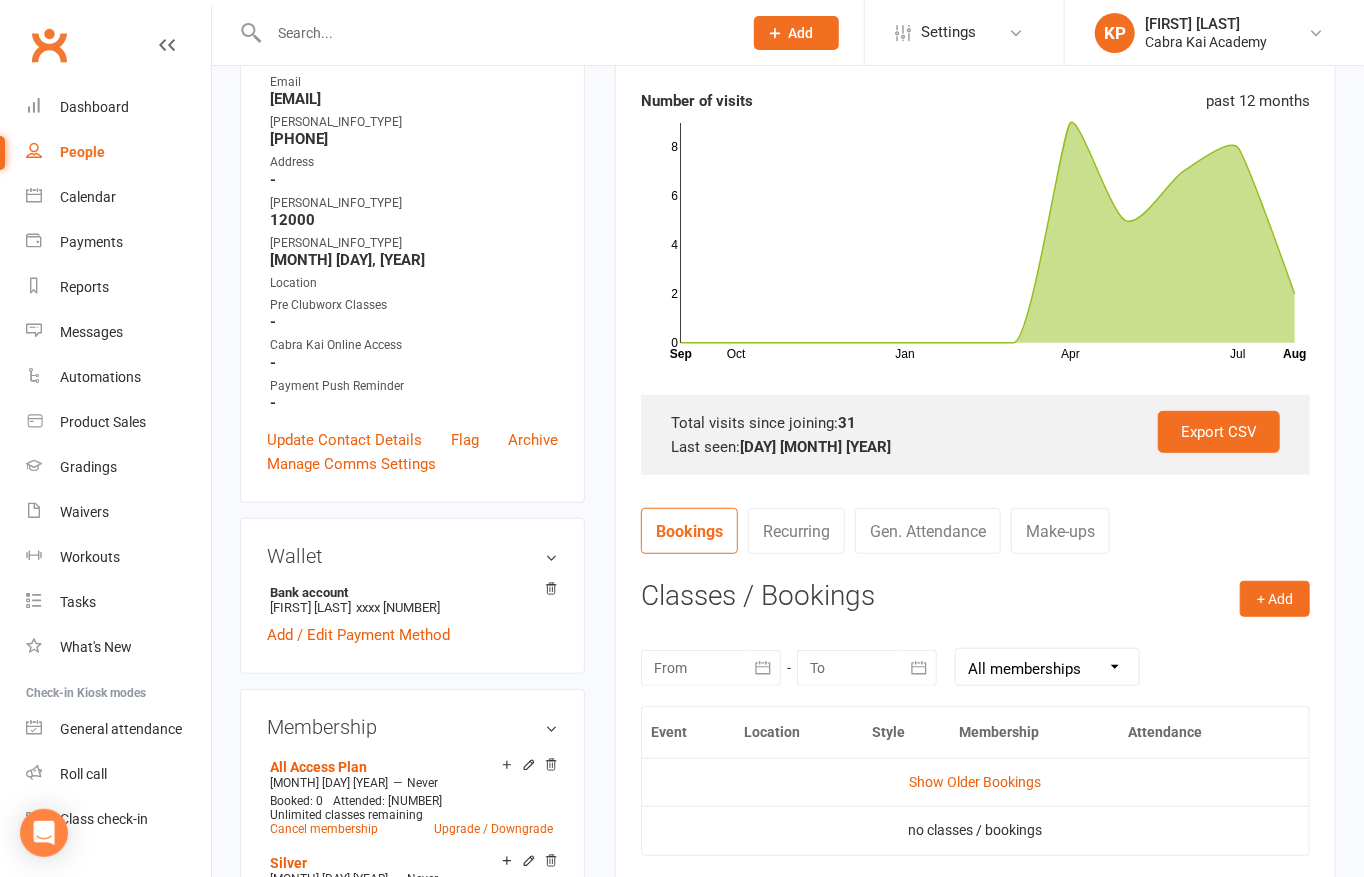 scroll, scrollTop: 0, scrollLeft: 0, axis: both 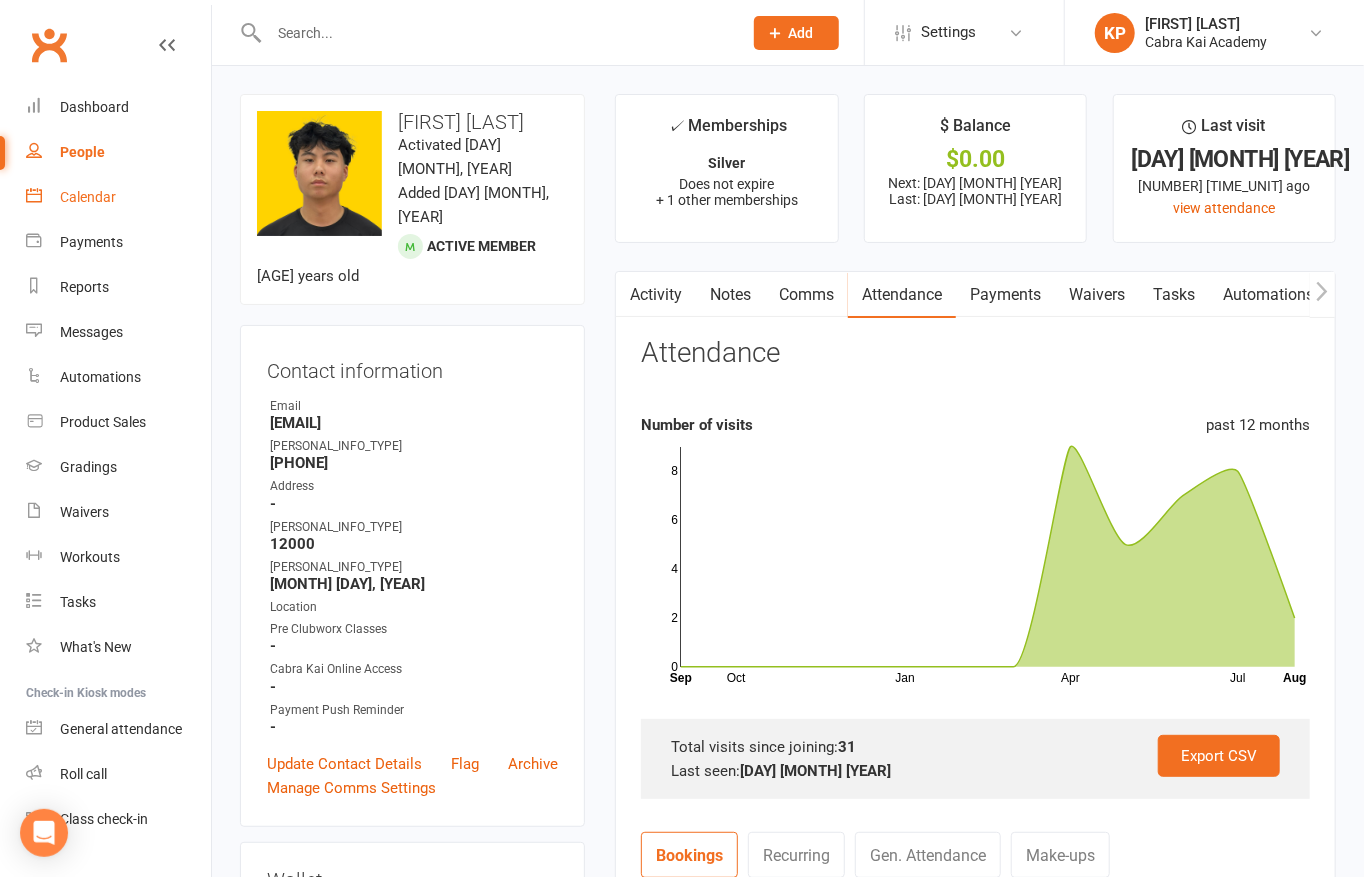 click on "Calendar" at bounding box center (88, 197) 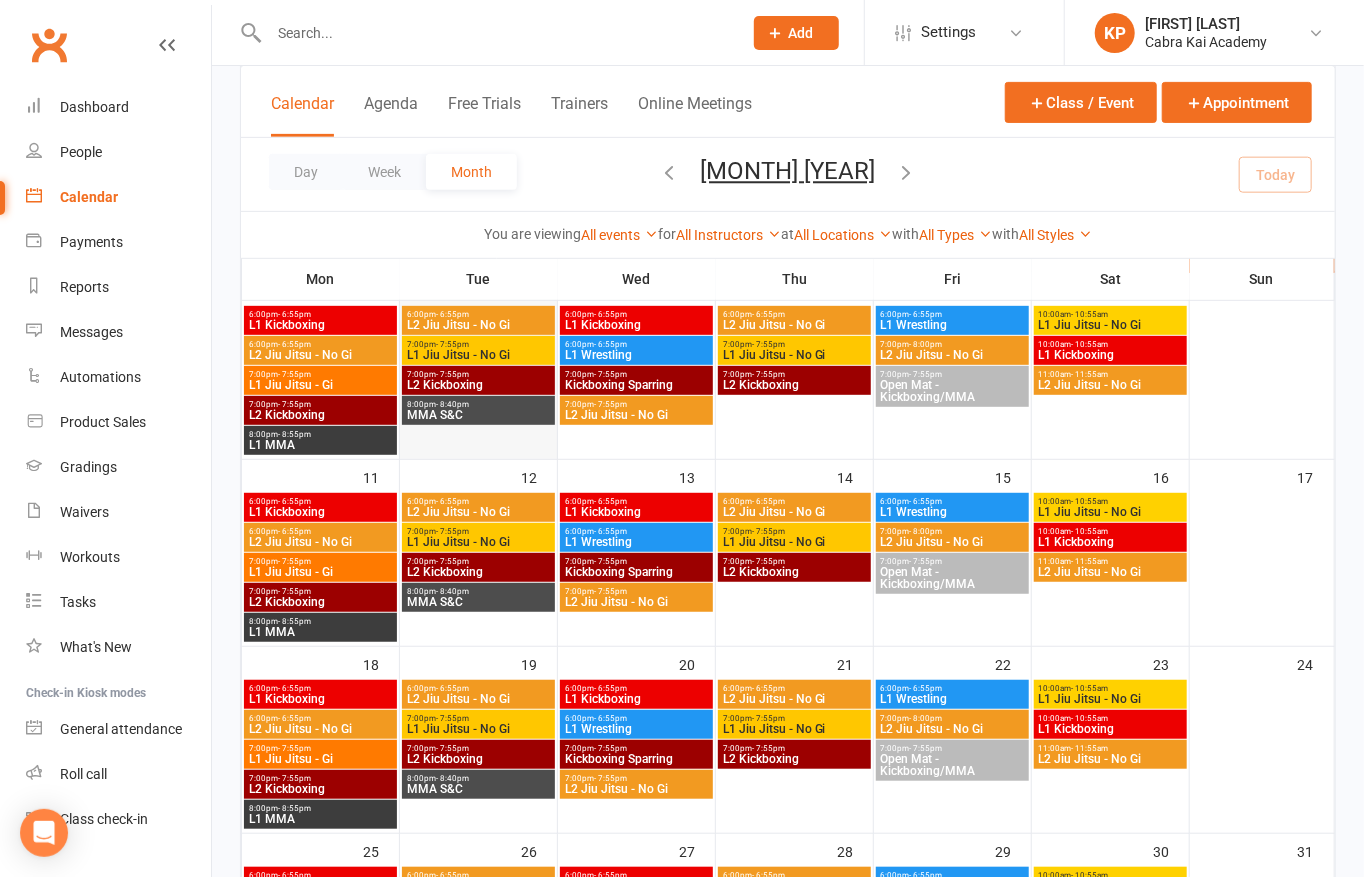 scroll, scrollTop: 400, scrollLeft: 0, axis: vertical 